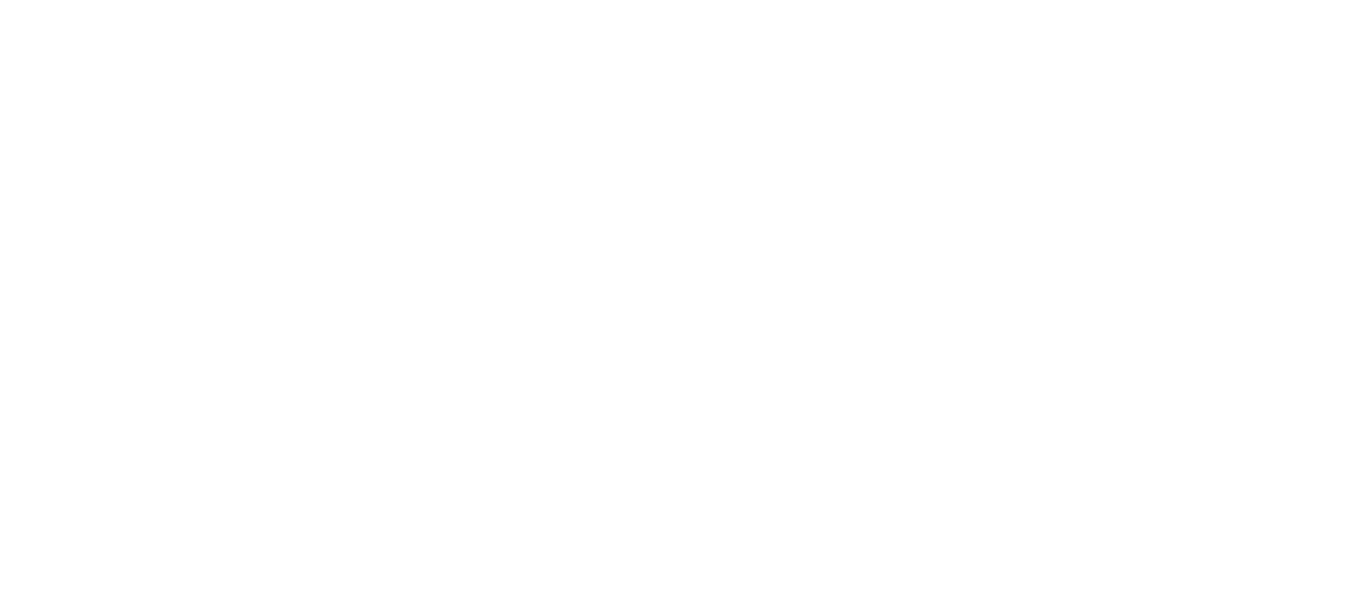 scroll, scrollTop: 0, scrollLeft: 0, axis: both 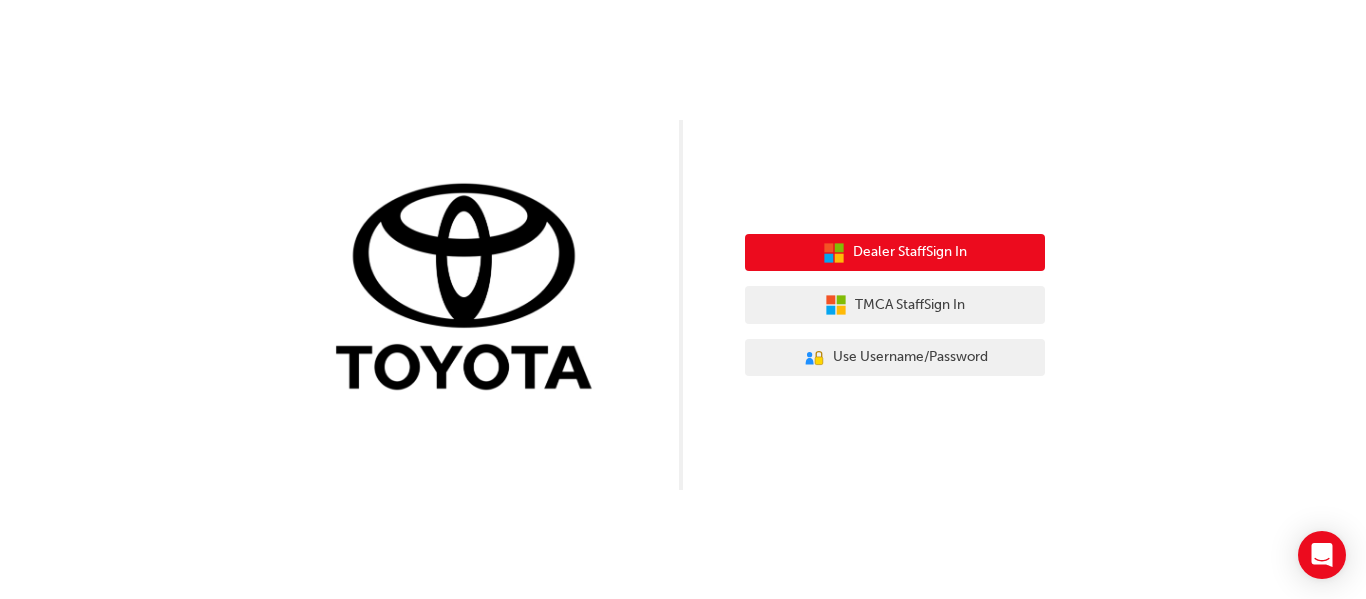 click on "Dealer Staff  Sign In" at bounding box center (910, 252) 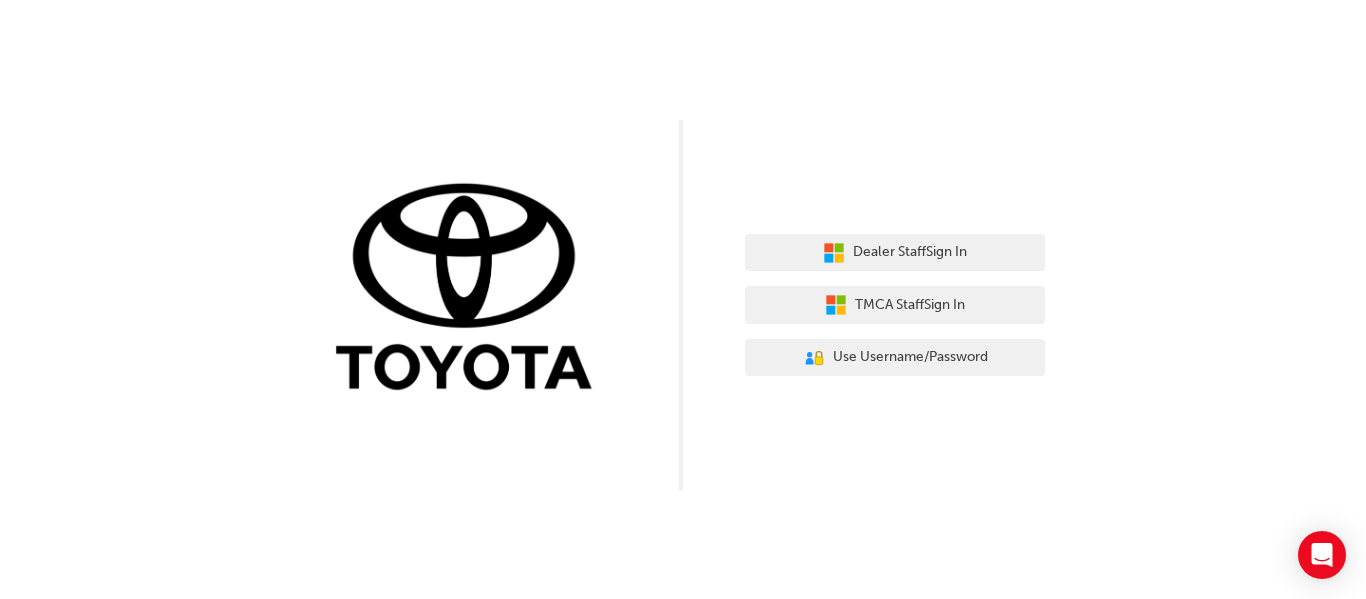 scroll, scrollTop: 0, scrollLeft: 0, axis: both 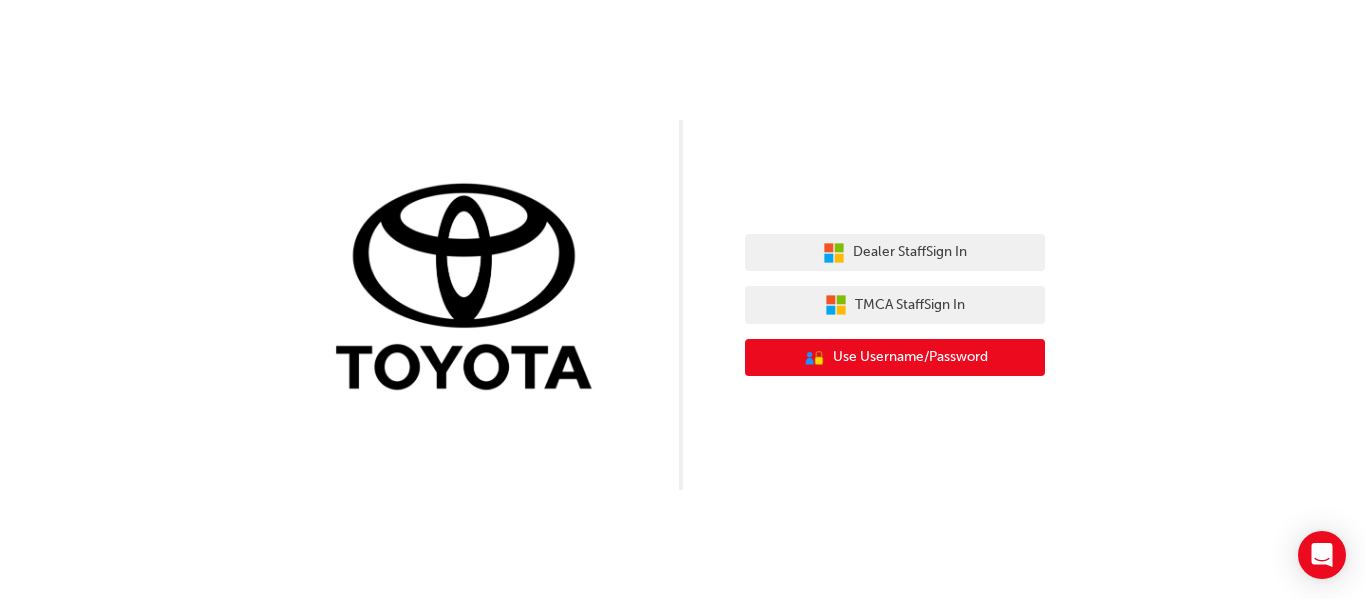 click on "User Authentication Icon - Blue Person, Gold Lock     Use Username/Password" at bounding box center (895, 358) 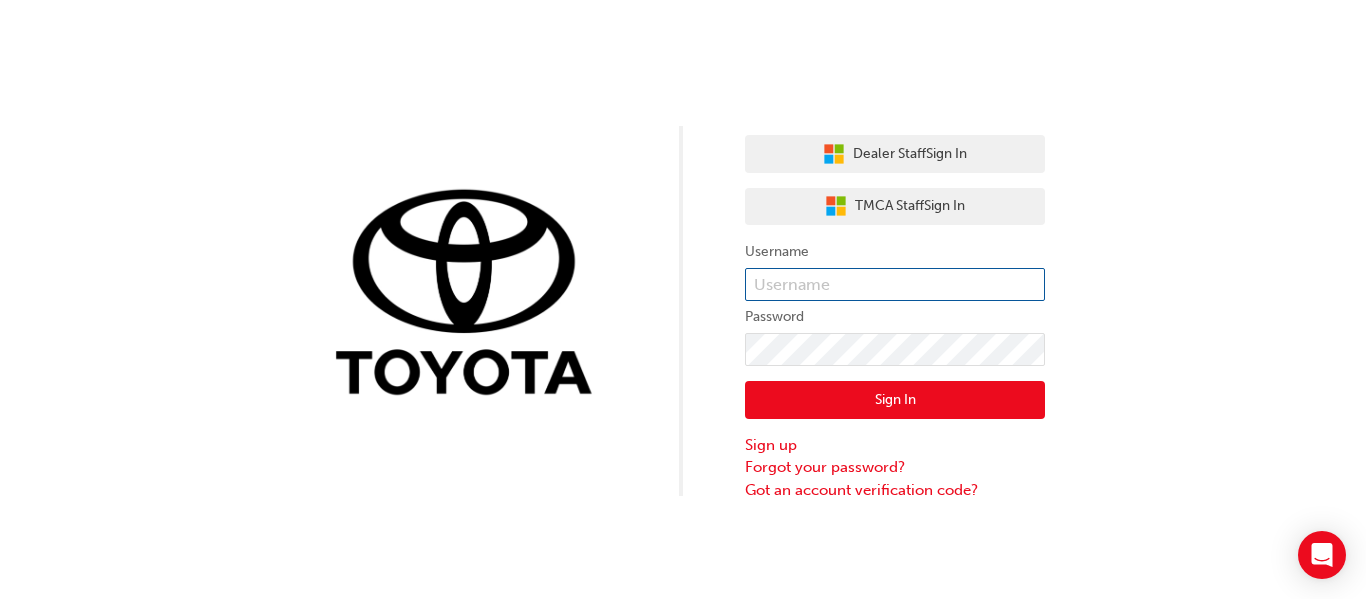 click at bounding box center (895, 285) 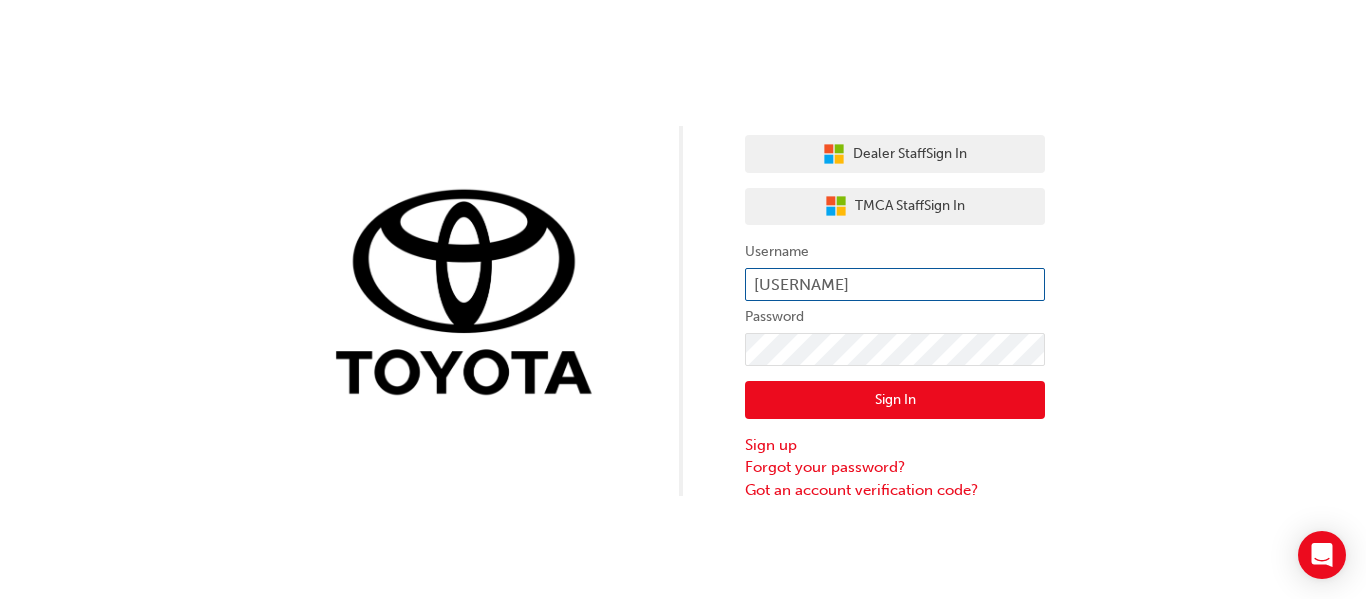 type on "kyron.clegg" 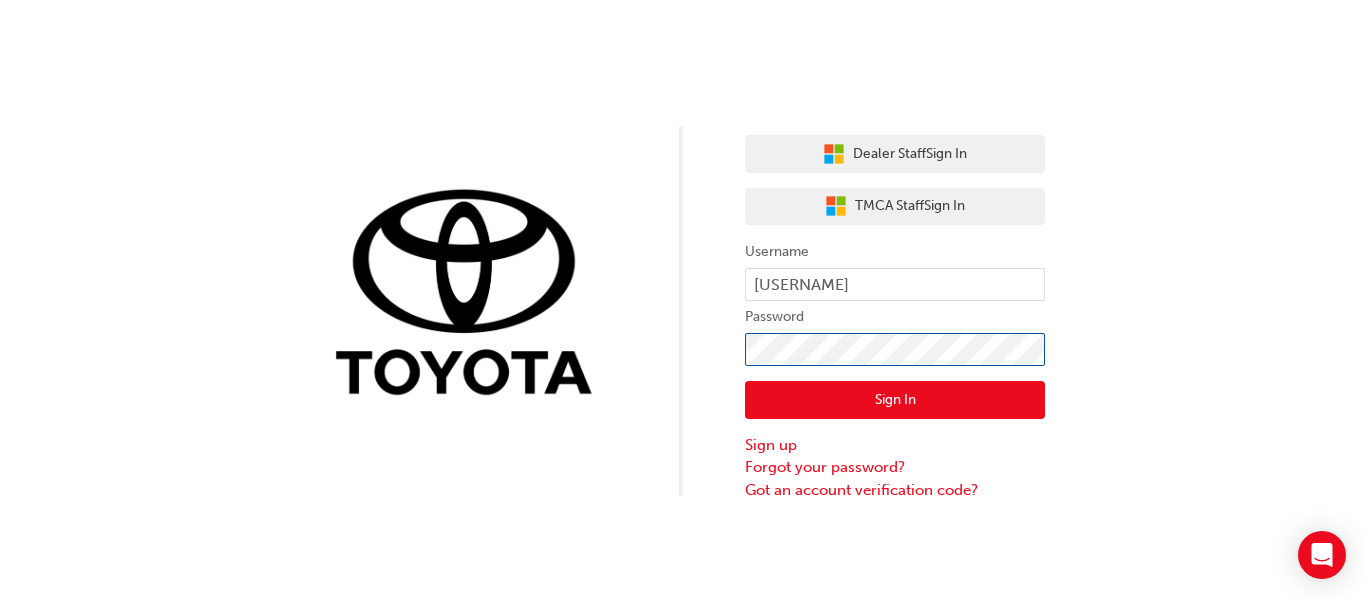 click on "Sign In" at bounding box center [895, 400] 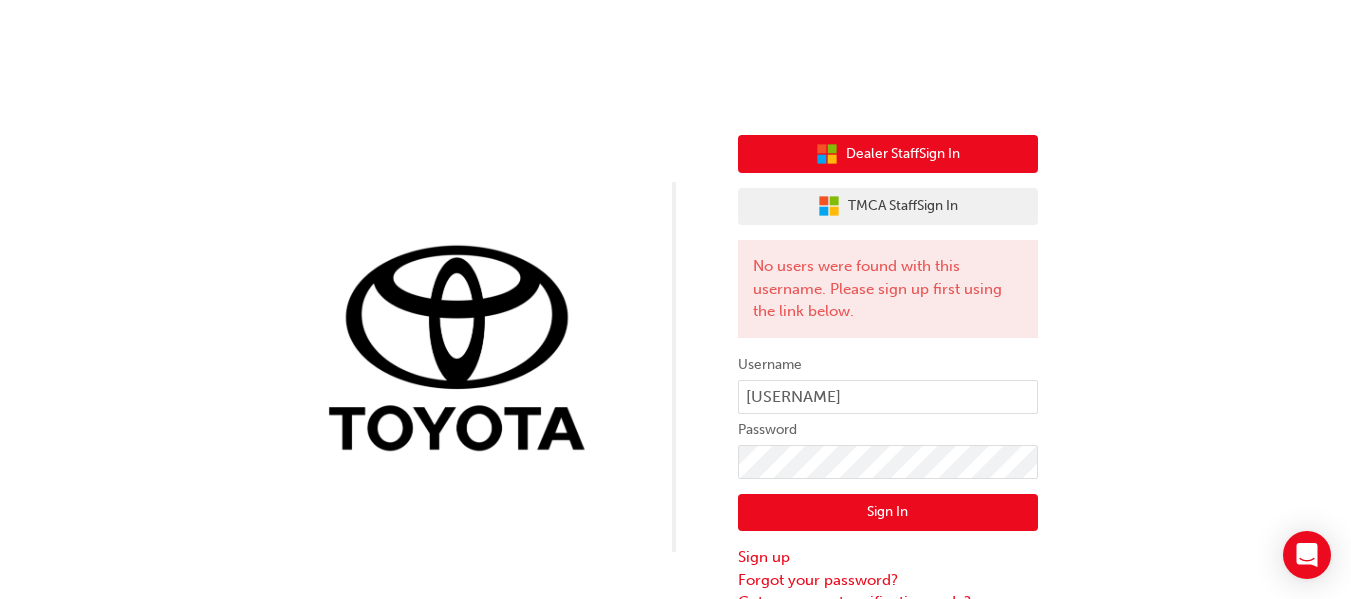 click on "Dealer Staff  Sign In" at bounding box center [903, 154] 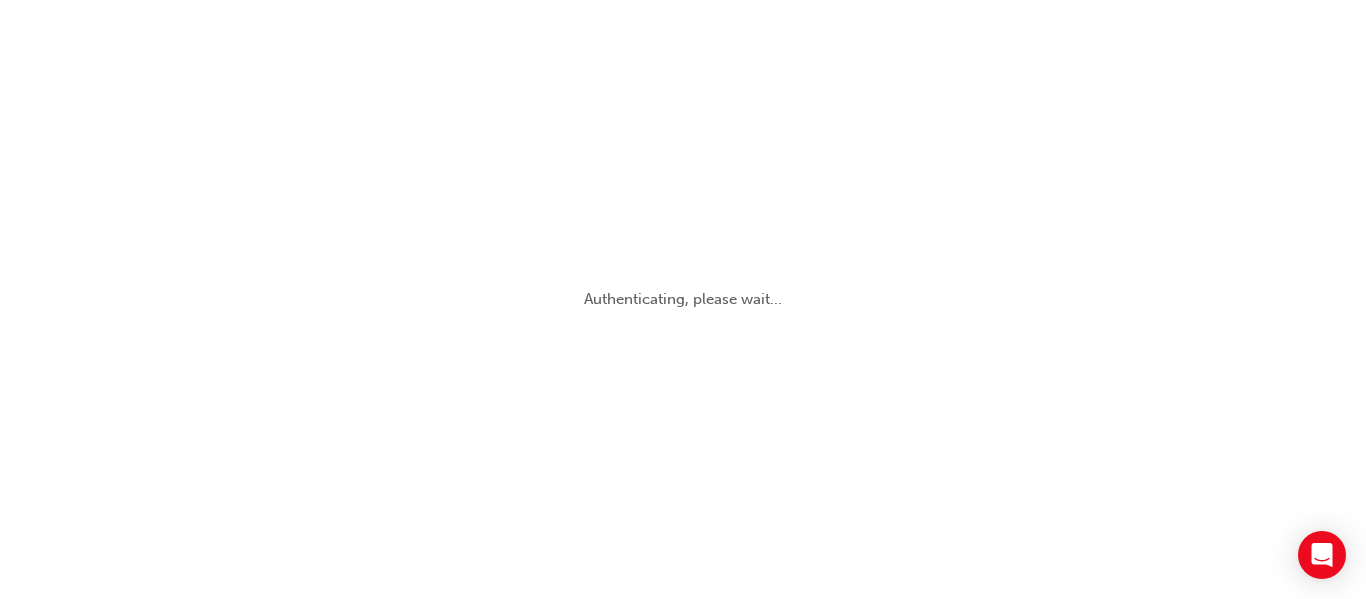 scroll, scrollTop: 0, scrollLeft: 0, axis: both 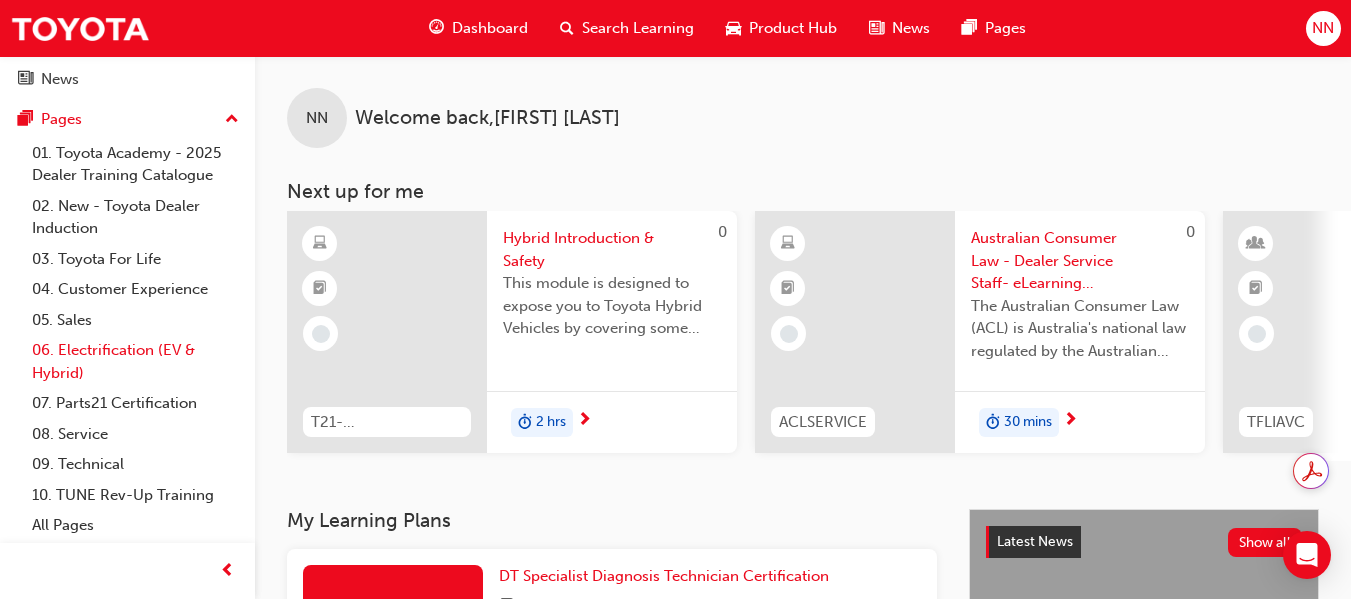 click on "06. Electrification (EV & Hybrid)" at bounding box center (135, 361) 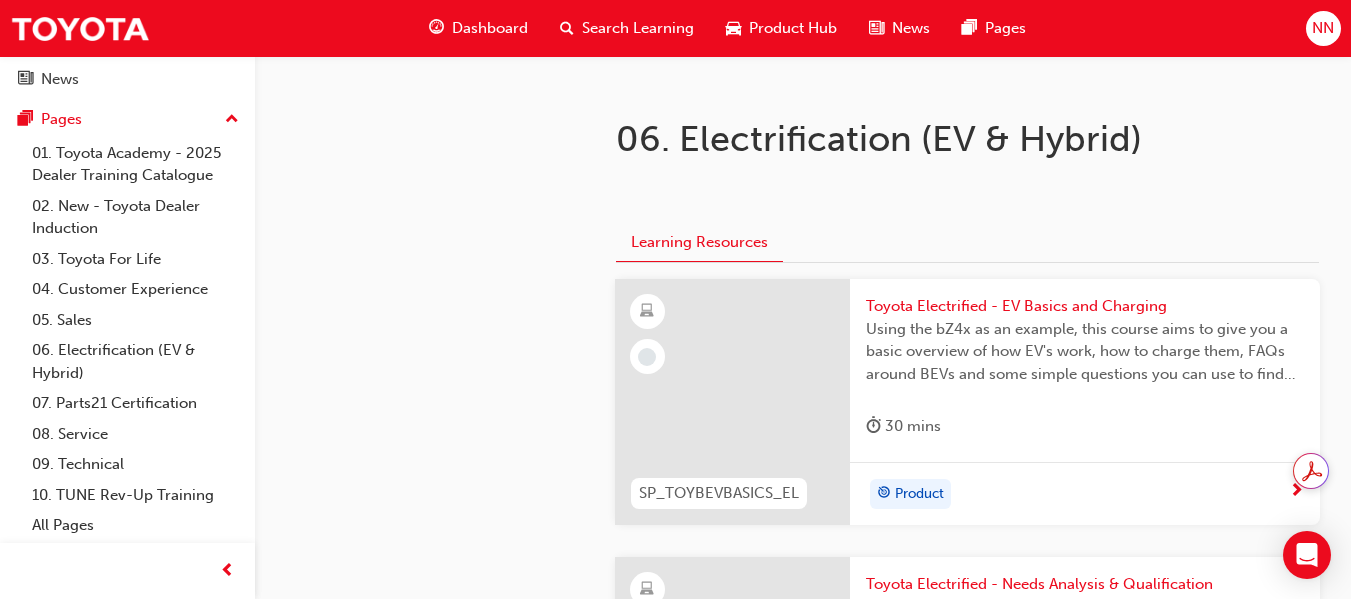 scroll, scrollTop: 0, scrollLeft: 0, axis: both 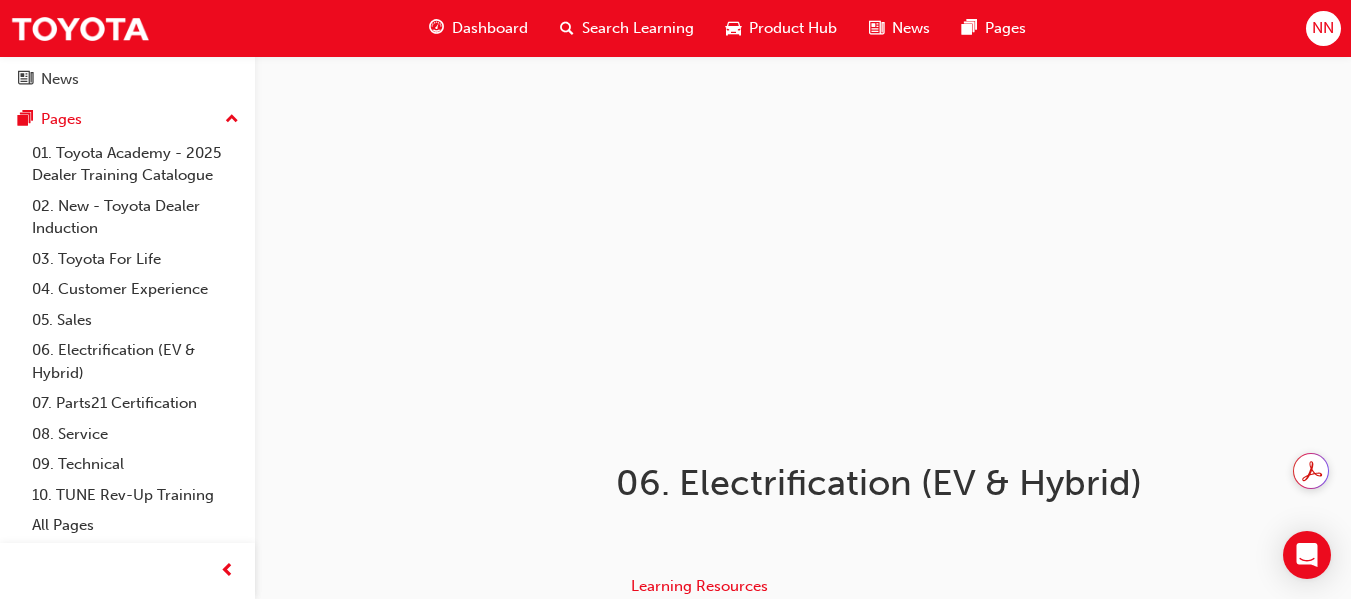 click on "NN" at bounding box center [1323, 28] 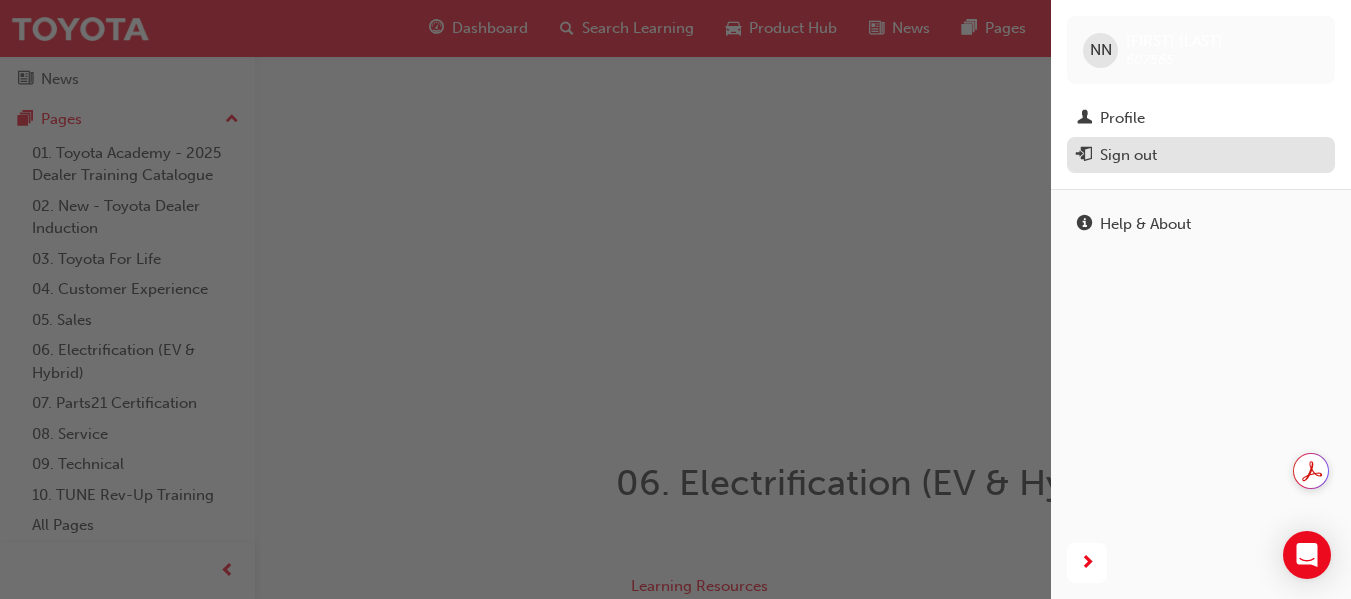 click on "Sign out" at bounding box center (1201, 155) 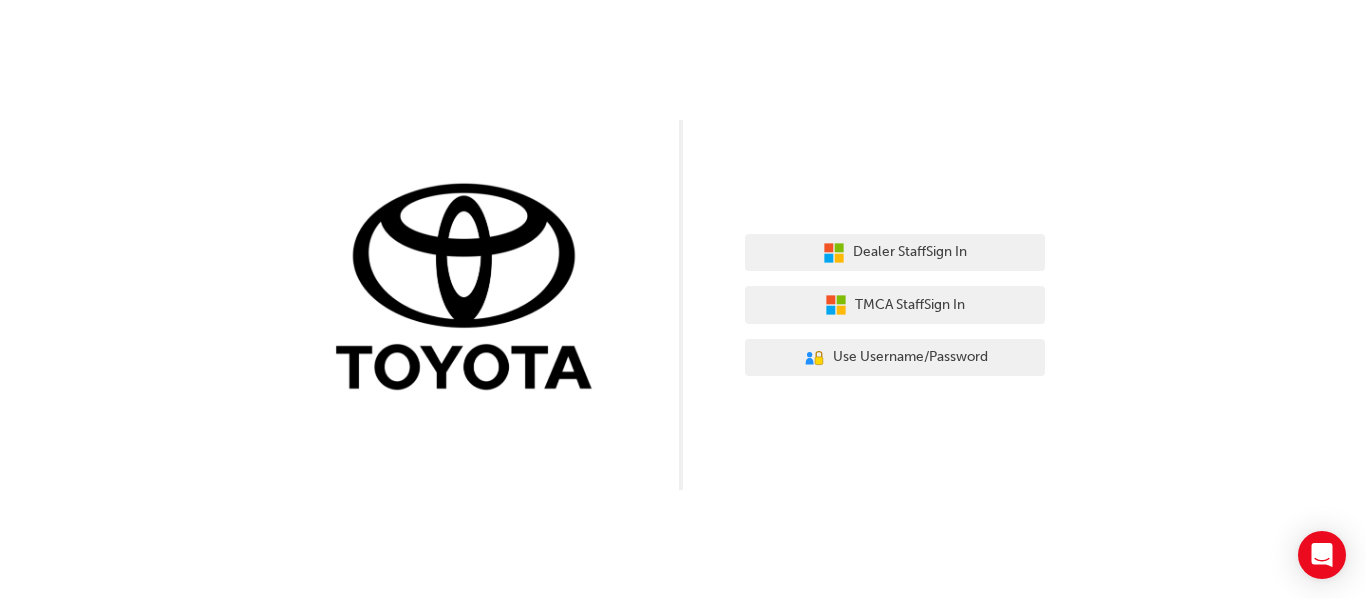 scroll, scrollTop: 0, scrollLeft: 0, axis: both 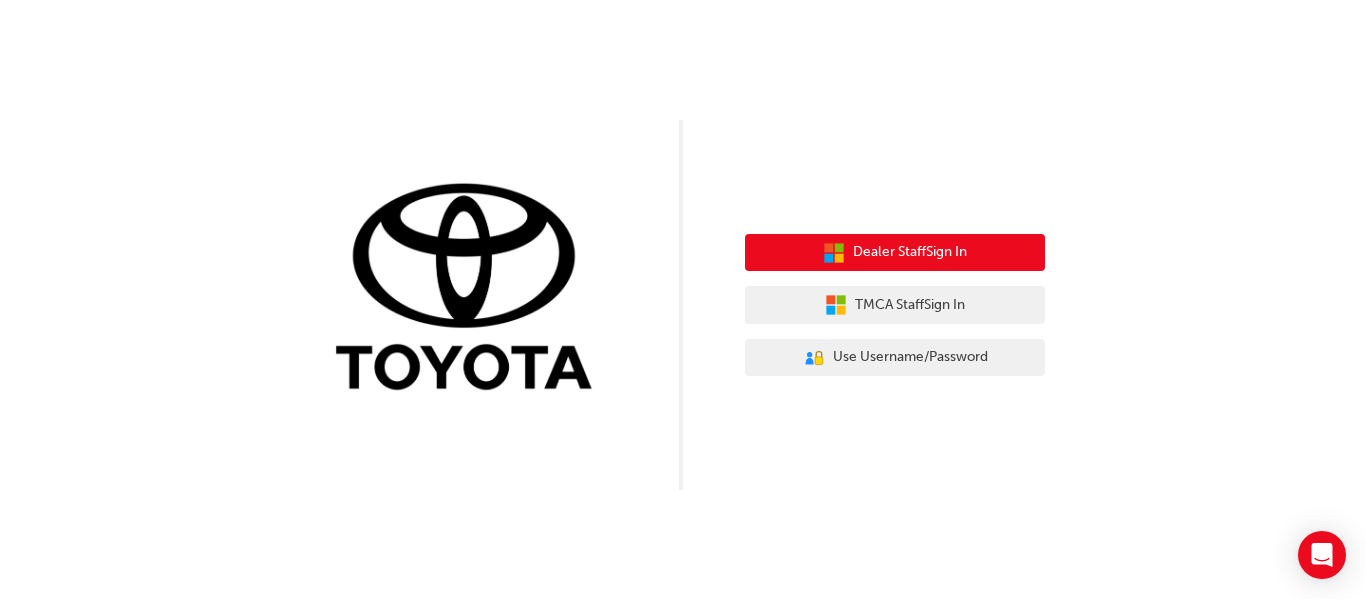 click on "Dealer Staff  Sign In" at bounding box center (910, 252) 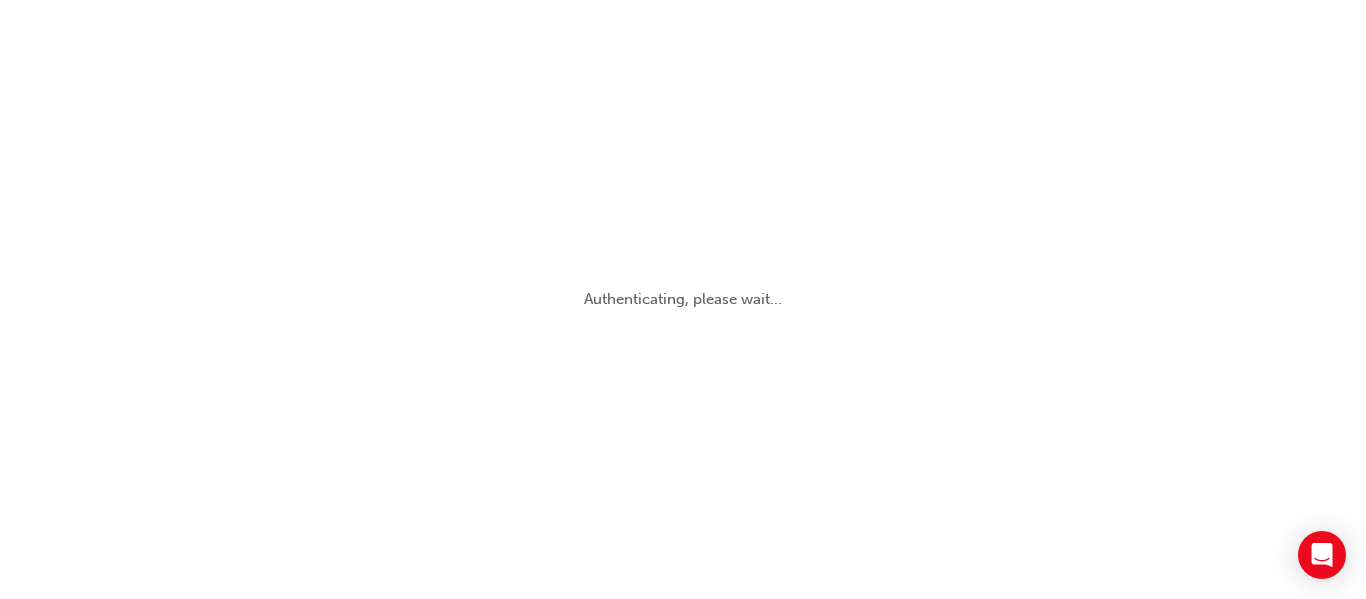 scroll, scrollTop: 0, scrollLeft: 0, axis: both 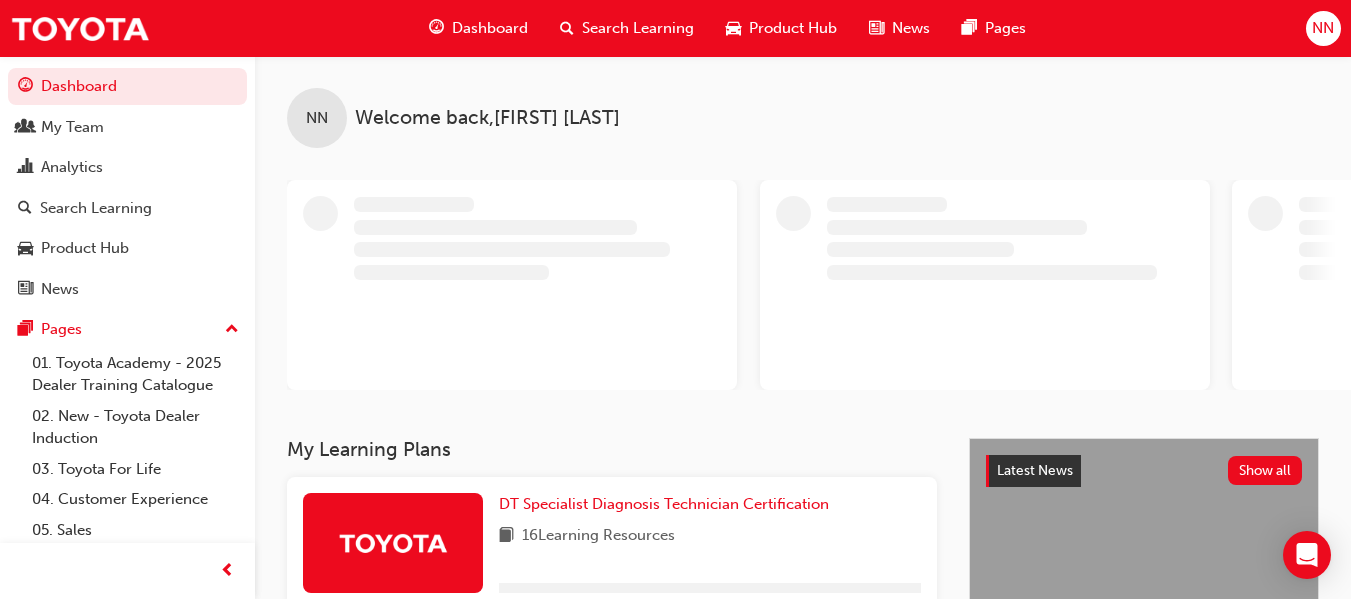 click on "NN" at bounding box center (1323, 28) 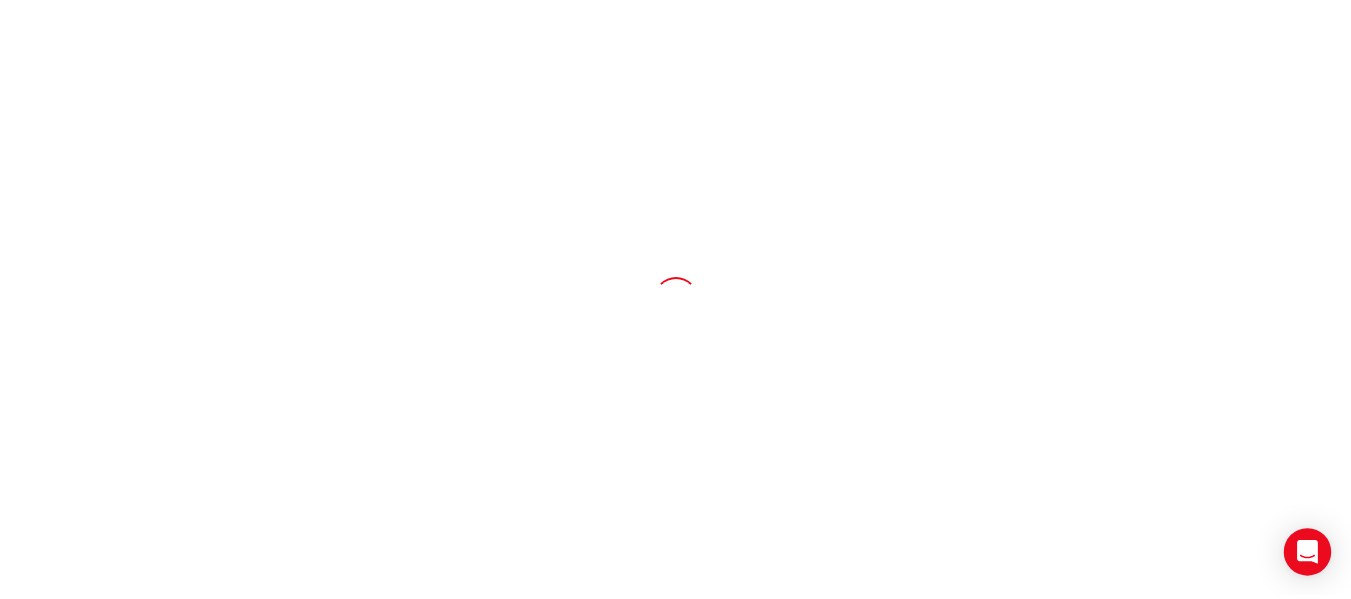 scroll, scrollTop: 0, scrollLeft: 0, axis: both 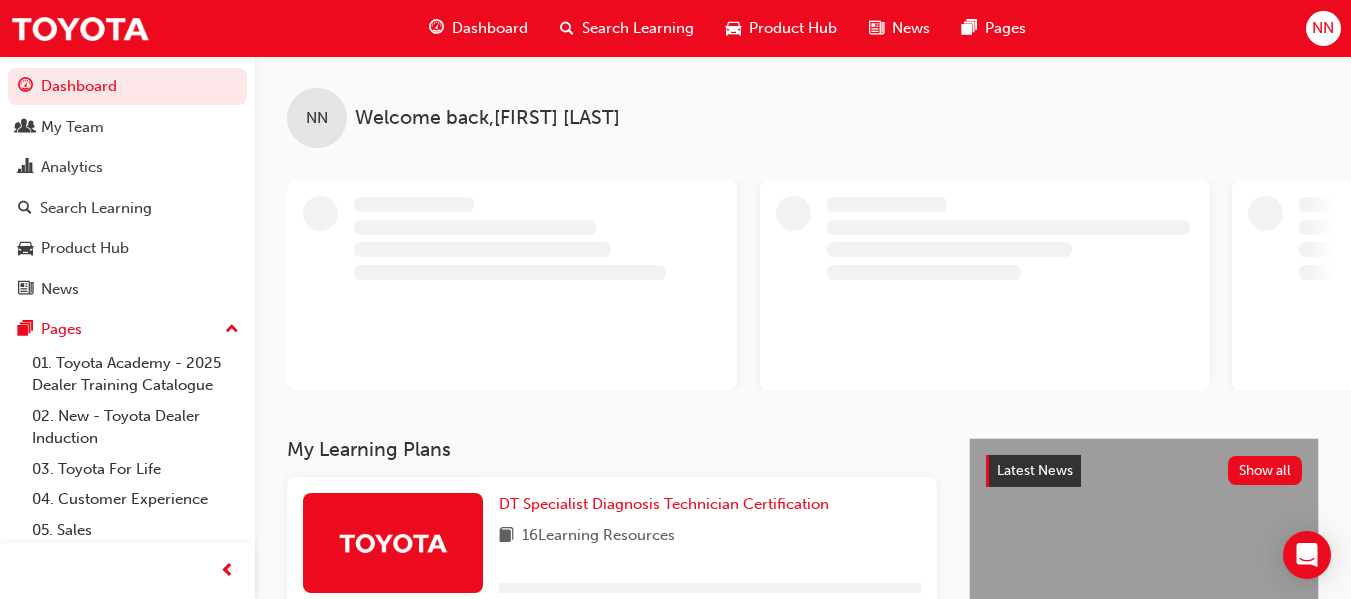 click on "NN" at bounding box center (1323, 28) 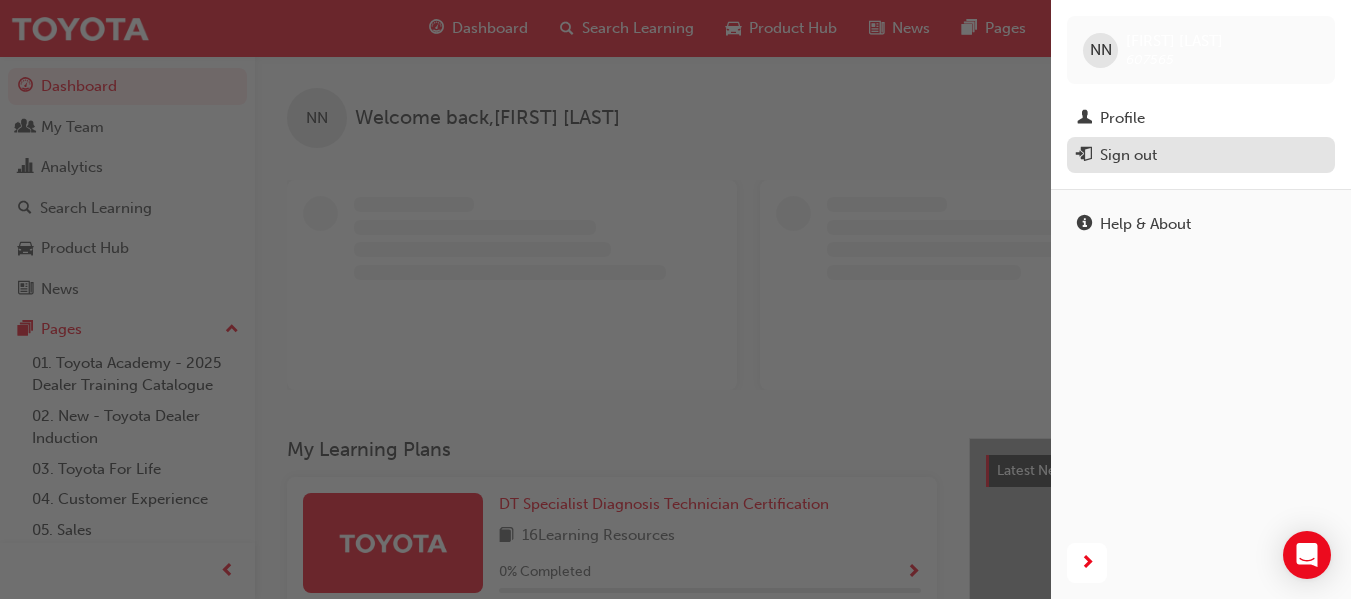 click on "Sign out" at bounding box center [1128, 155] 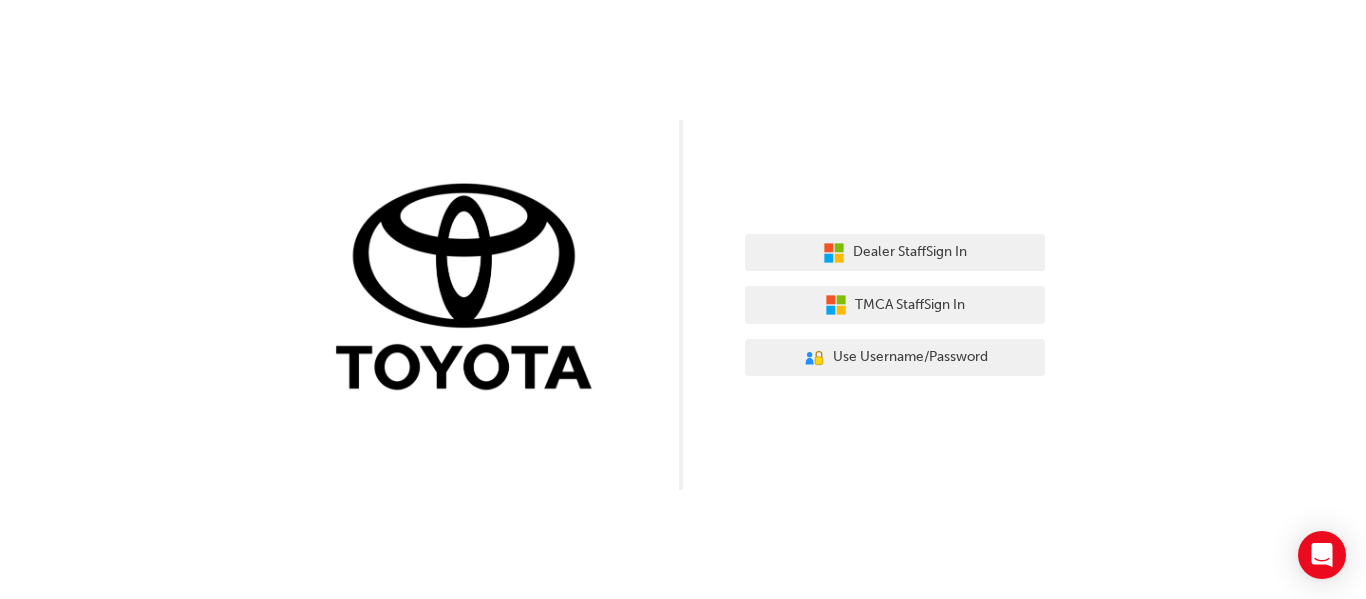 scroll, scrollTop: 0, scrollLeft: 0, axis: both 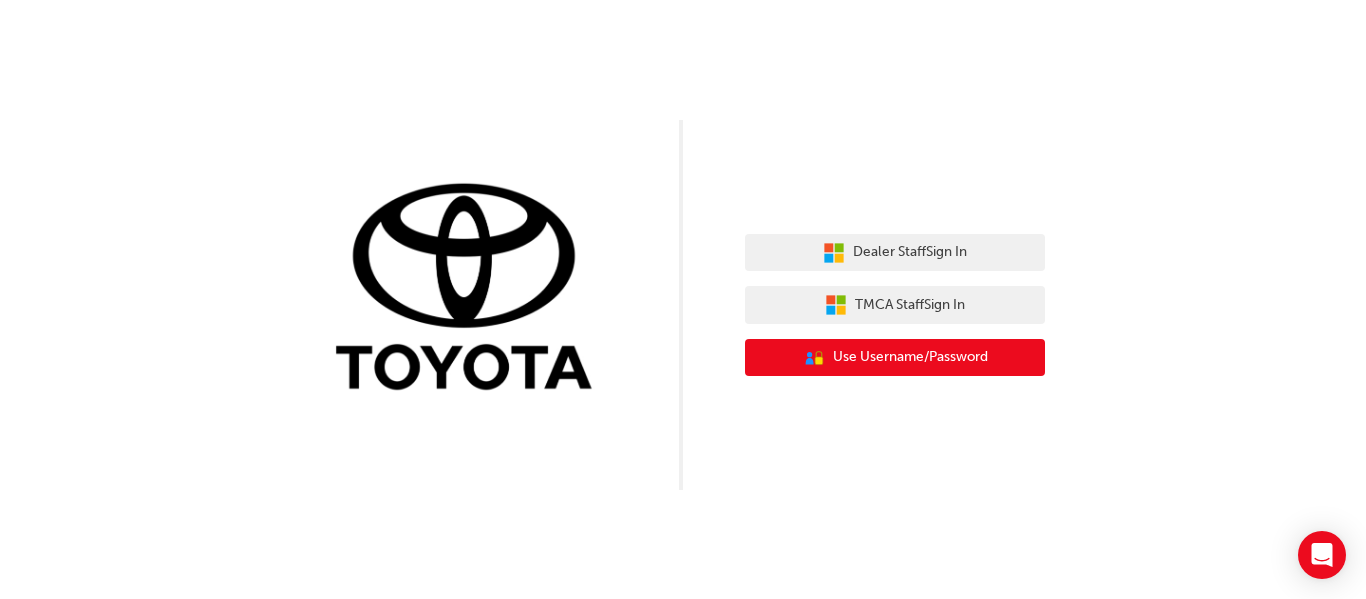 click on "Use Username/Password" at bounding box center (910, 357) 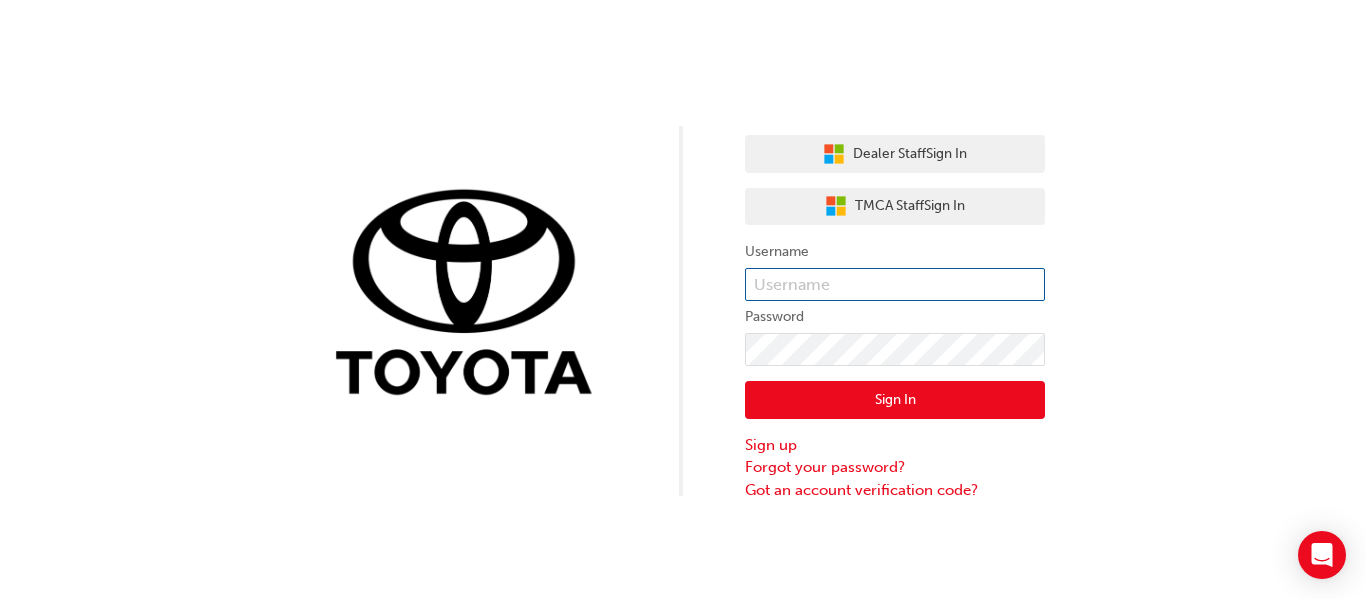 drag, startPoint x: 841, startPoint y: 300, endPoint x: 861, endPoint y: 301, distance: 20.024984 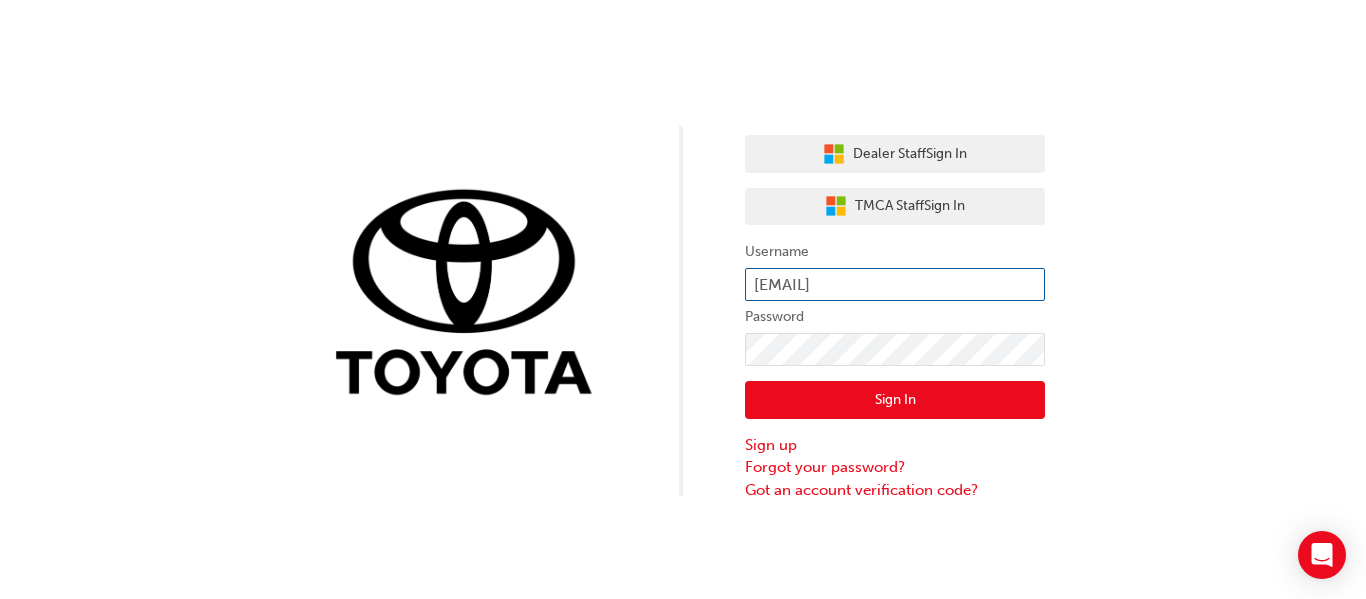 type on "[EMAIL]" 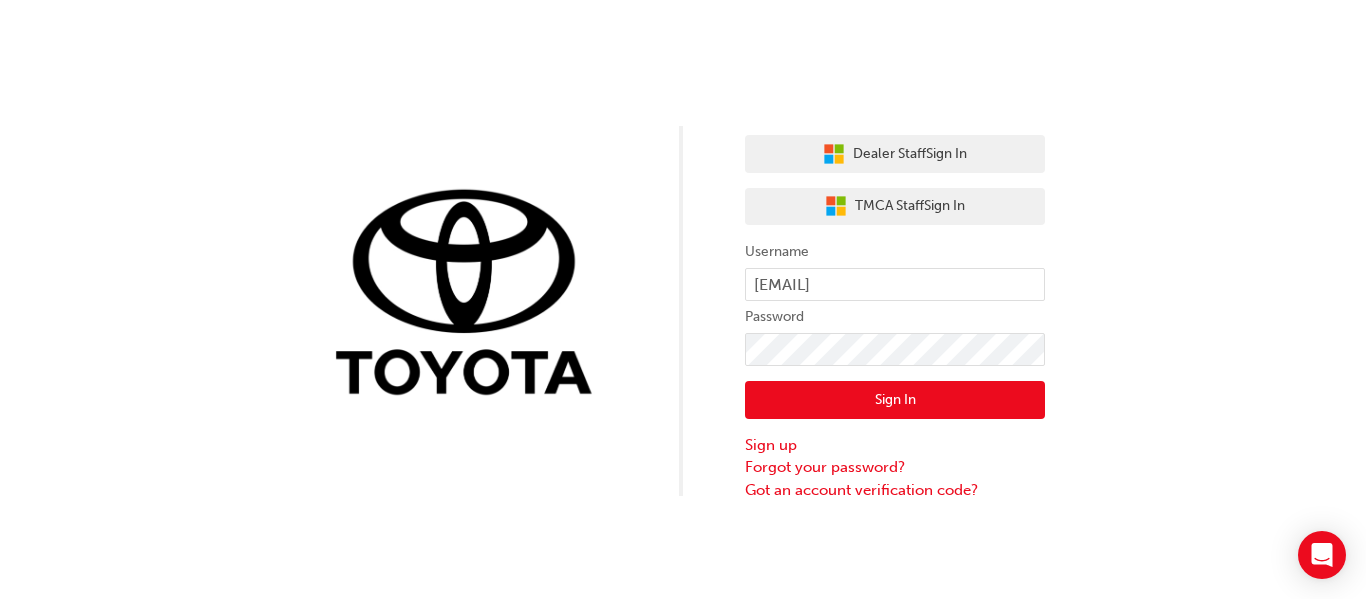 click on "Dealer Staff  Sign In TMCA Staff  Sign In Username kyron.clegg Password Sign In Sign up Forgot your password? Got an account verification code?" at bounding box center (683, 299) 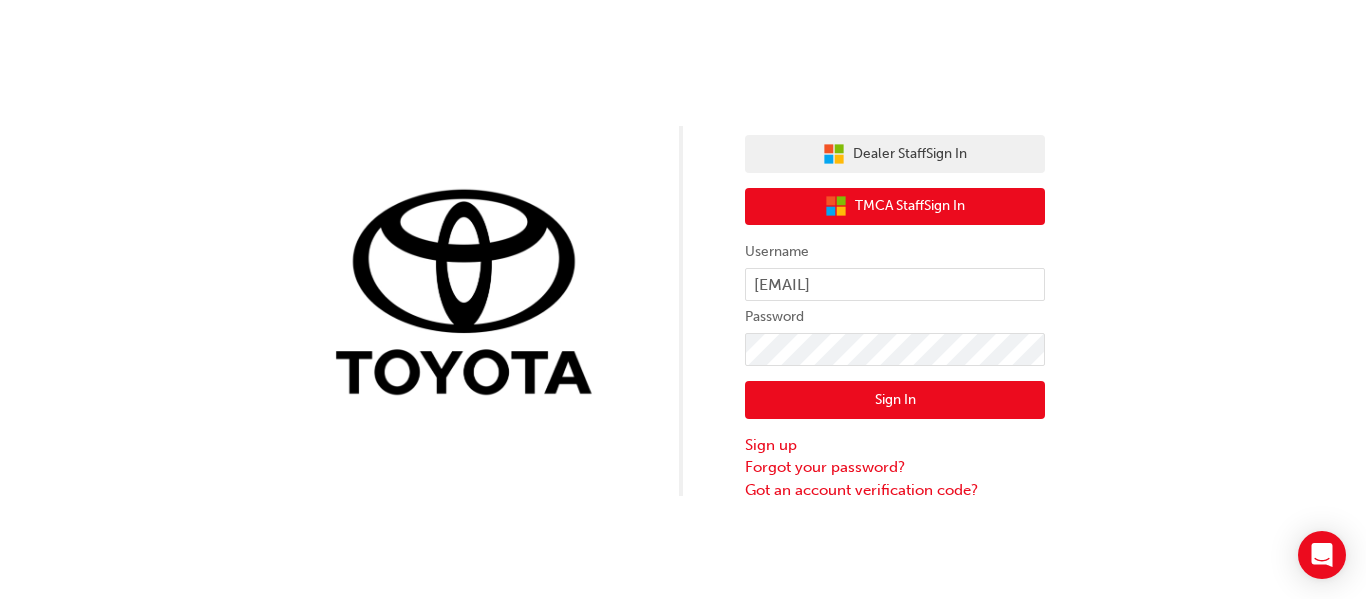 click on "TMCA Staff  Sign In" at bounding box center (910, 206) 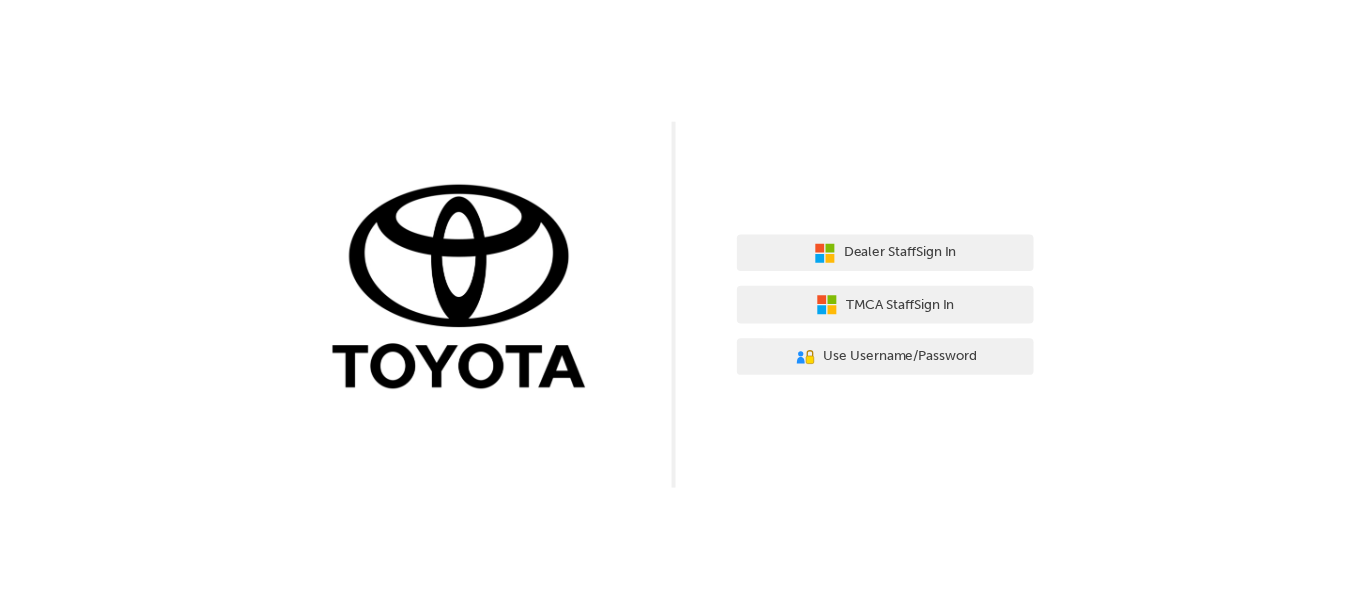 scroll, scrollTop: 0, scrollLeft: 0, axis: both 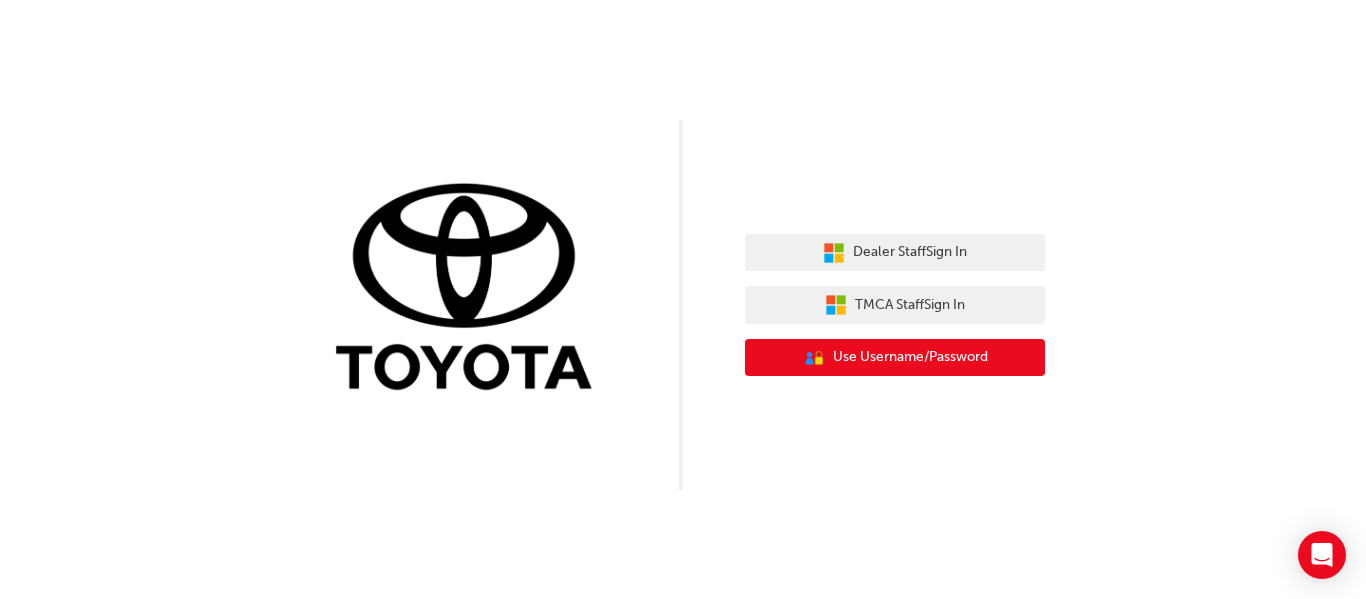 click on "Use Username/Password" at bounding box center [910, 357] 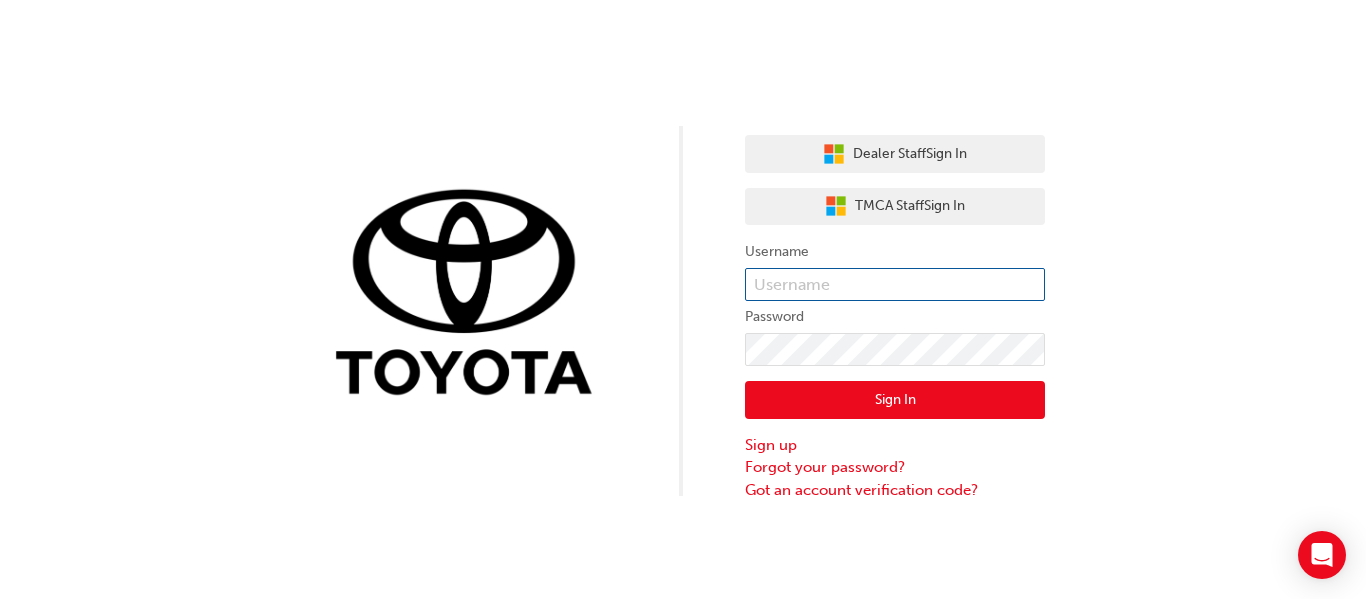 click at bounding box center [895, 285] 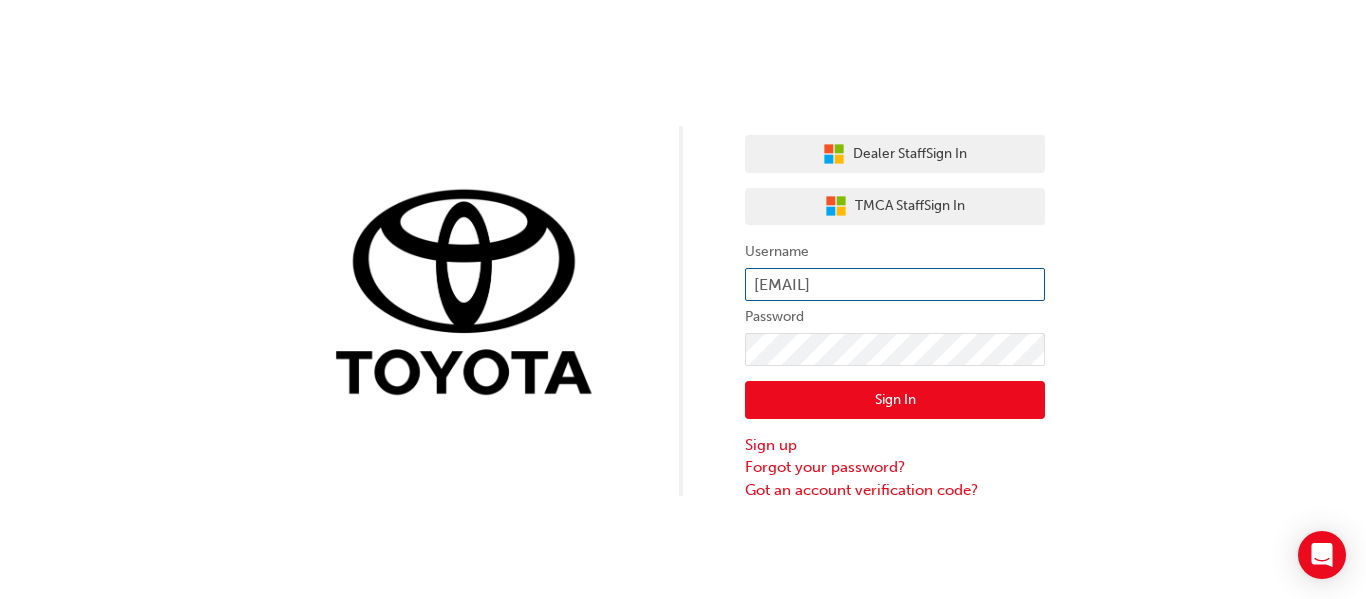 type on "[EMAIL]" 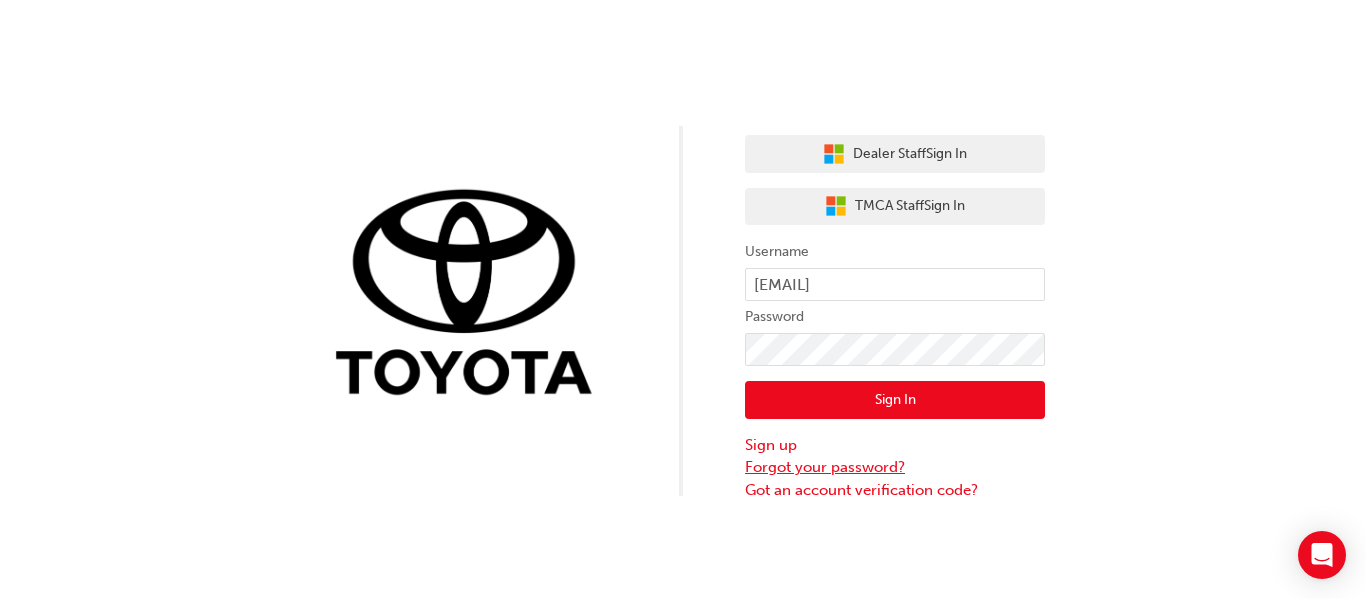 drag, startPoint x: 846, startPoint y: 457, endPoint x: 857, endPoint y: 456, distance: 11.045361 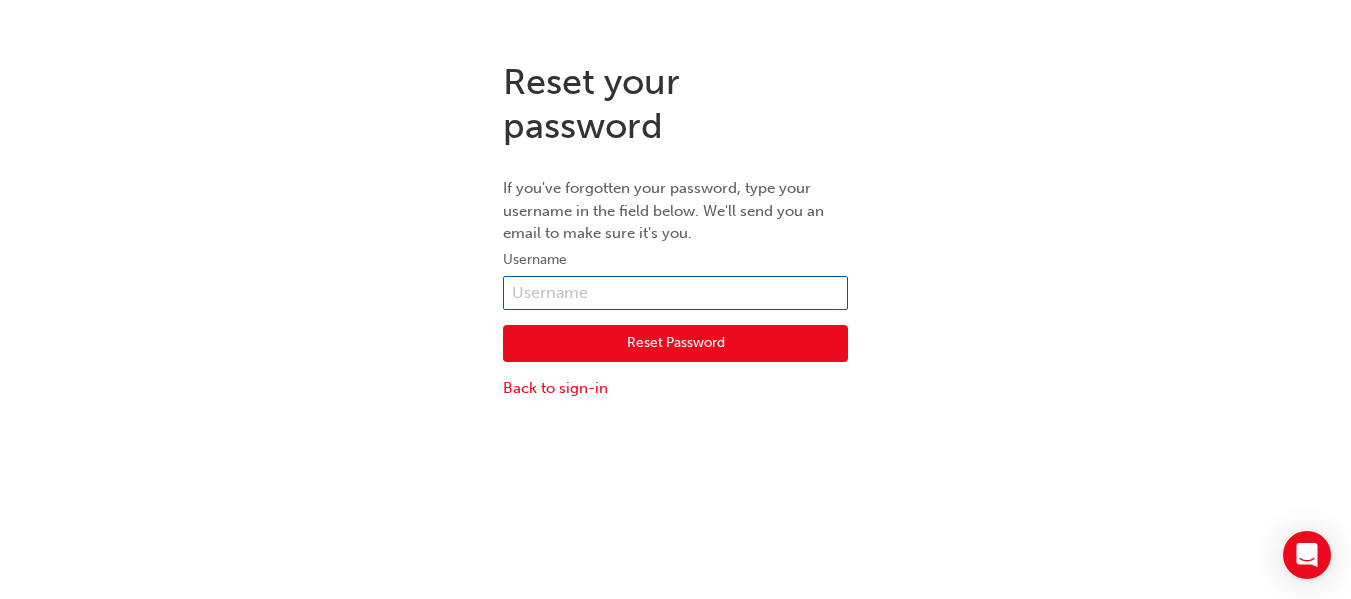click at bounding box center [675, 293] 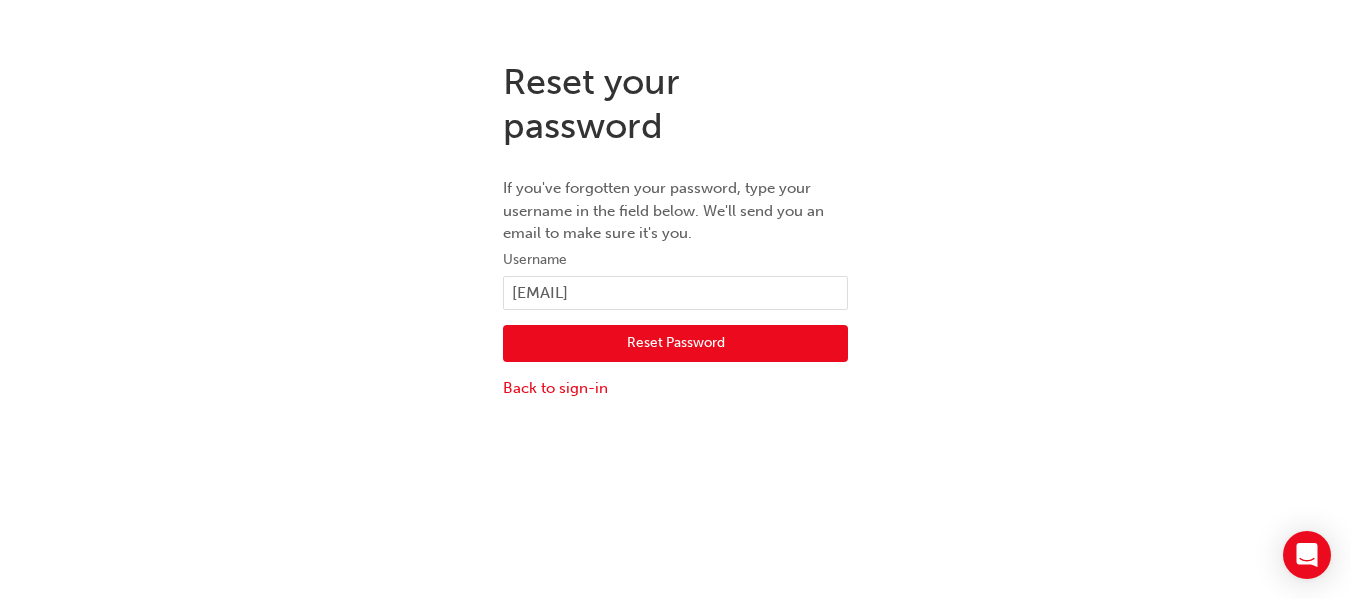 click on "Reset Password" at bounding box center [675, 344] 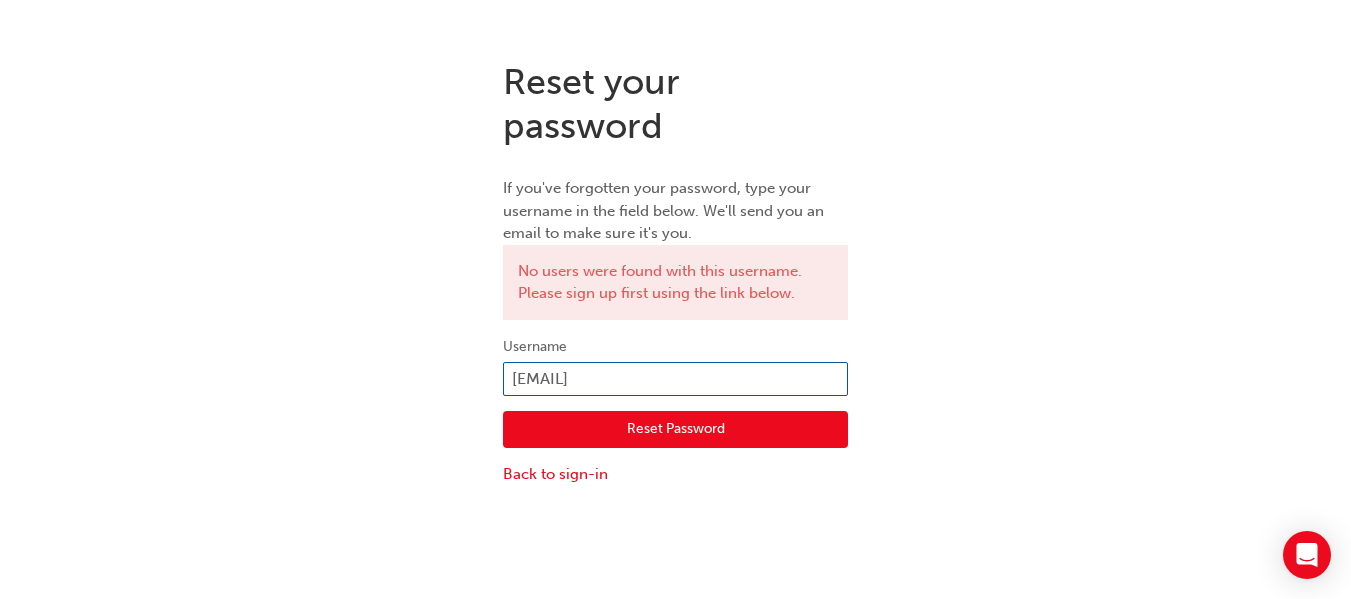 click on "kyron.clegg" at bounding box center [675, 379] 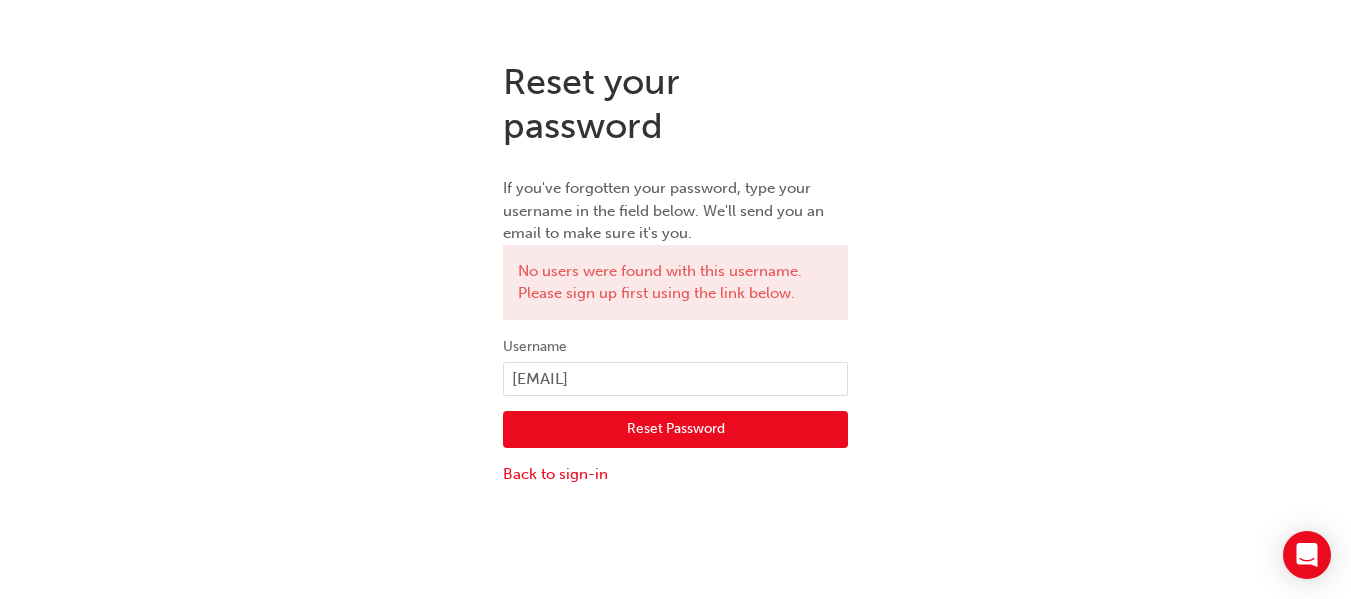 drag, startPoint x: 648, startPoint y: 422, endPoint x: 660, endPoint y: 435, distance: 17.691807 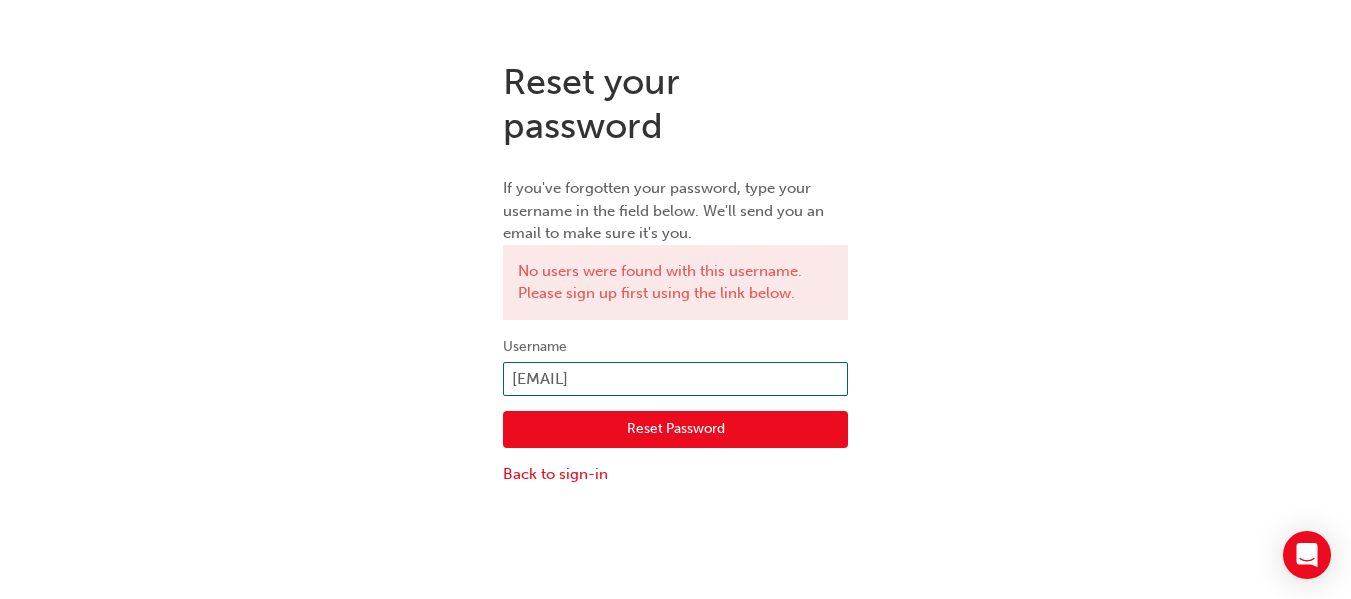 drag, startPoint x: 632, startPoint y: 379, endPoint x: 373, endPoint y: 394, distance: 259.434 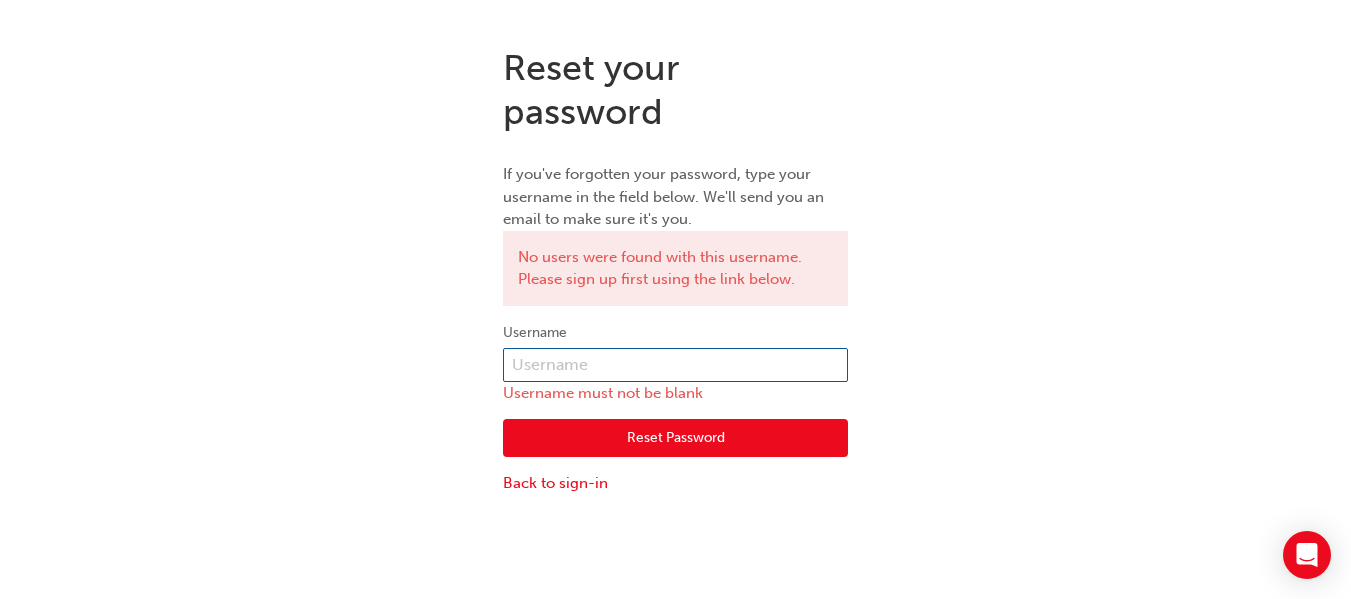 scroll, scrollTop: 45, scrollLeft: 0, axis: vertical 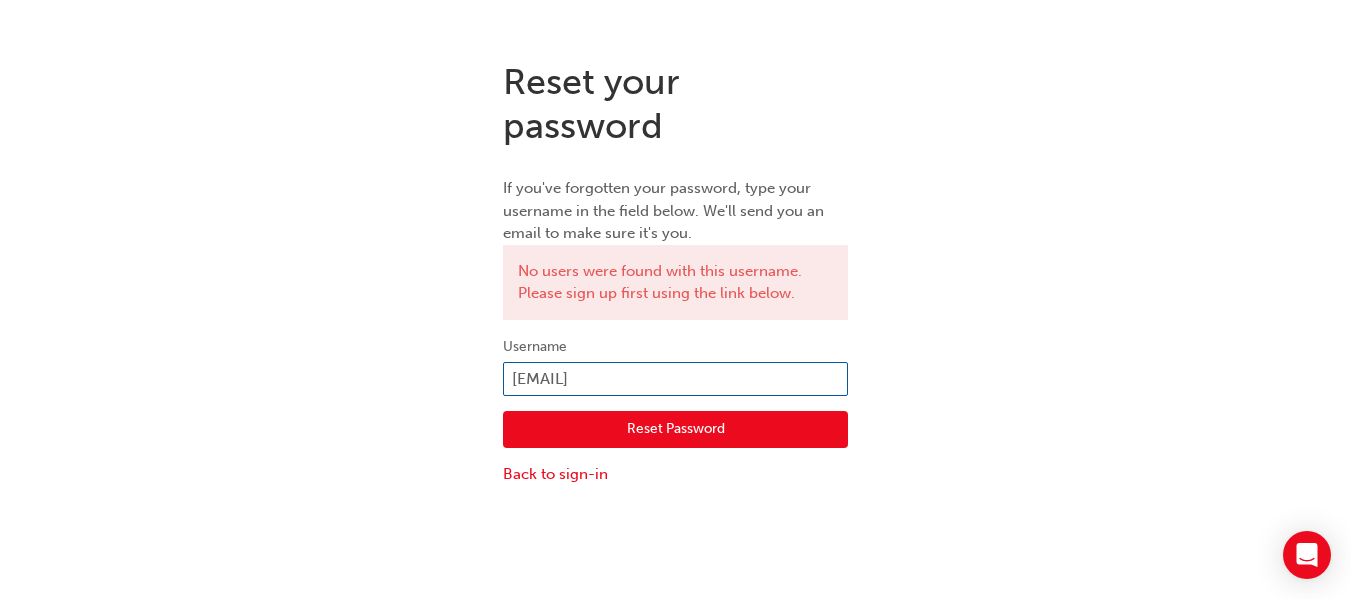 type on "kyron.clegg" 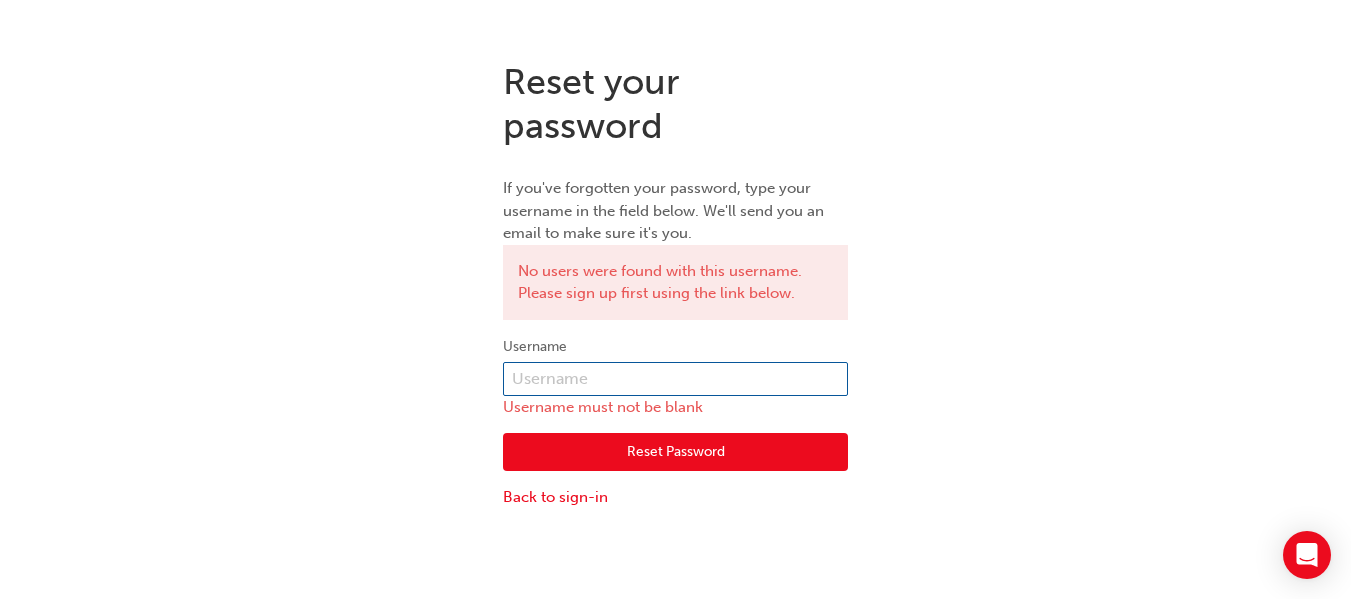 type 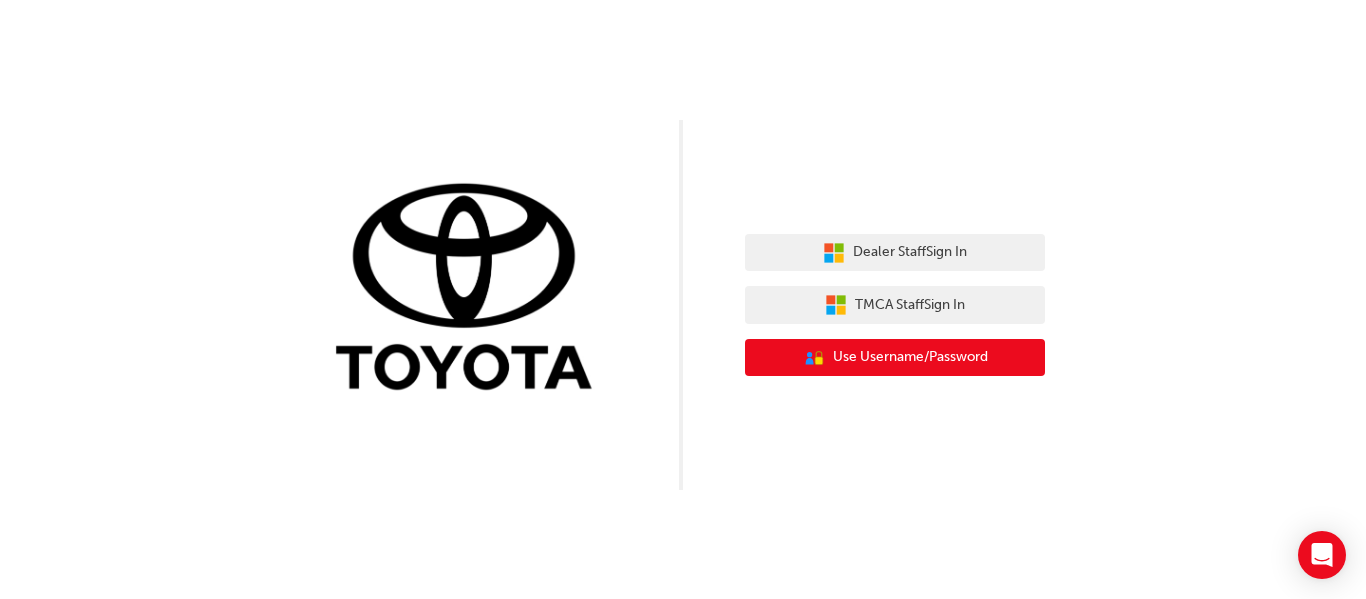click on "Use Username/Password" at bounding box center [910, 357] 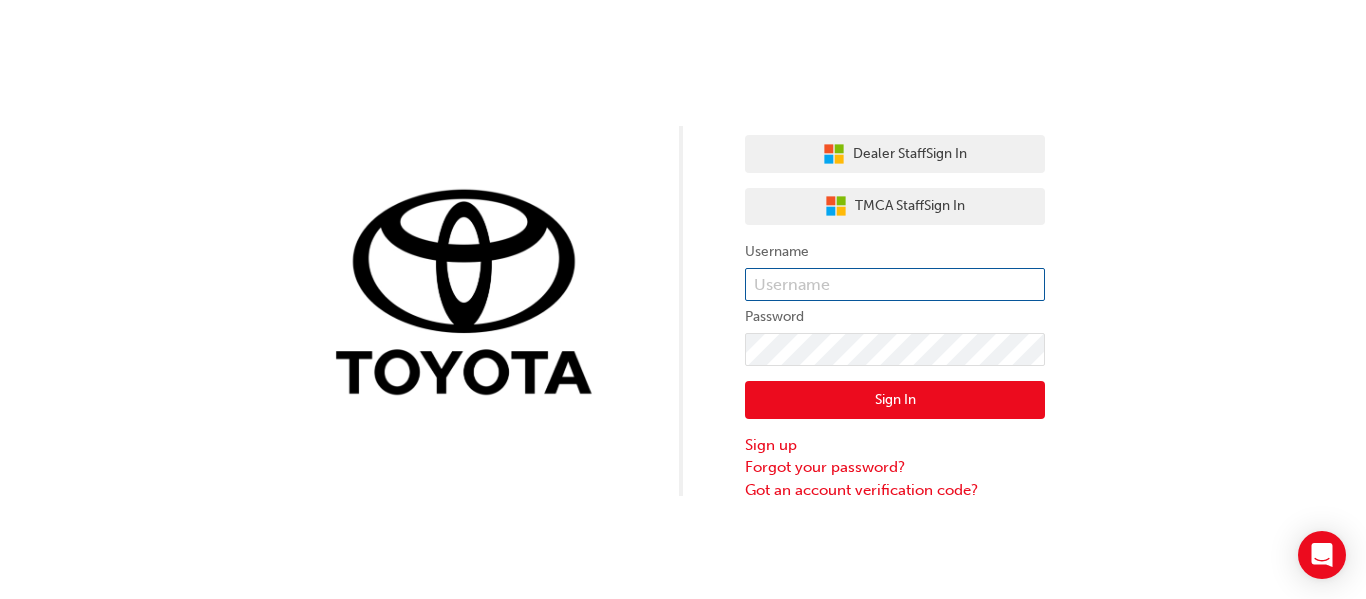click at bounding box center (895, 285) 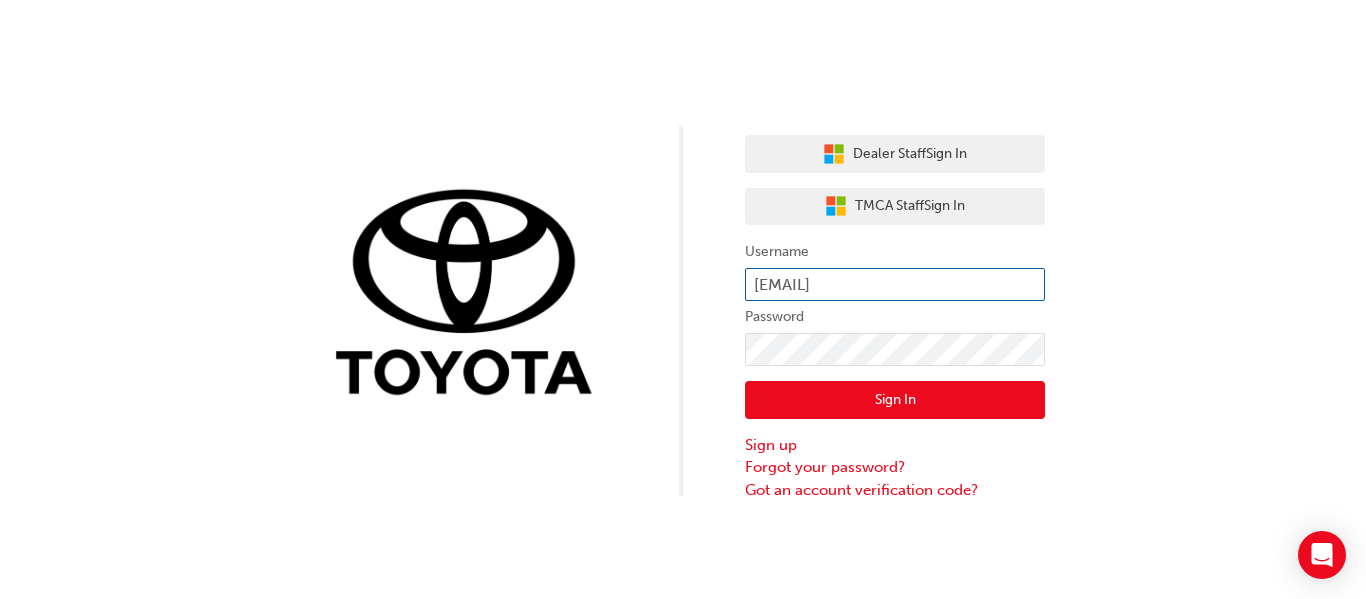 type on "Kyron.Clegg" 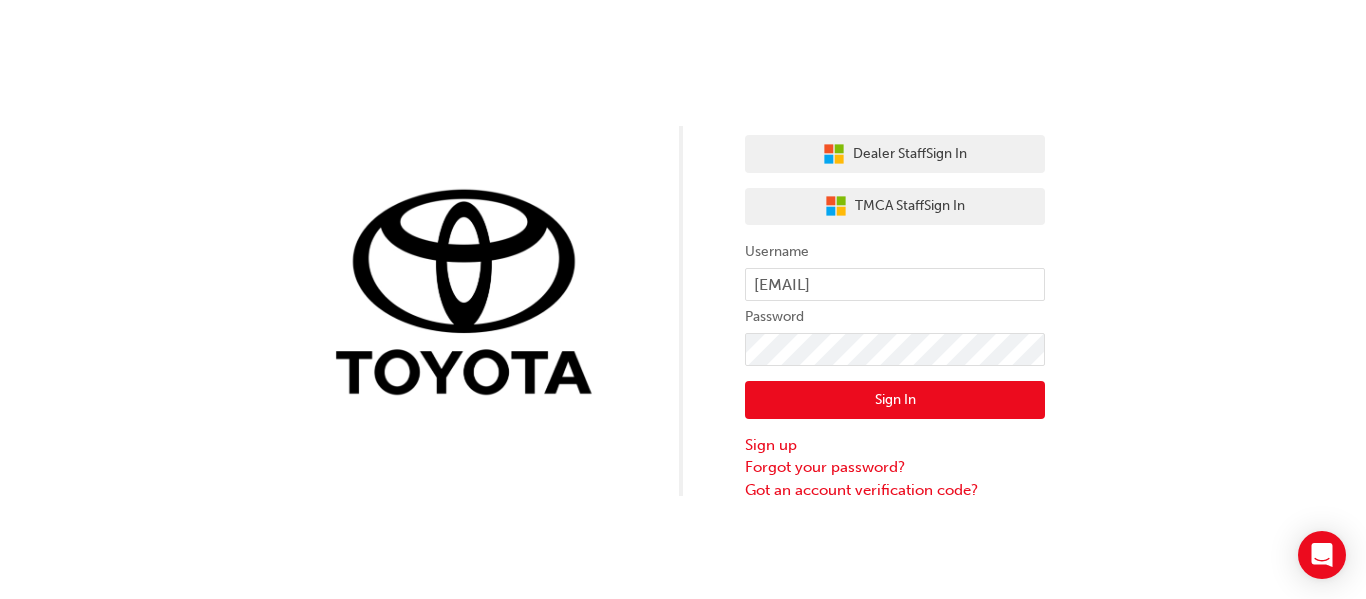 click on "Sign In" at bounding box center [895, 400] 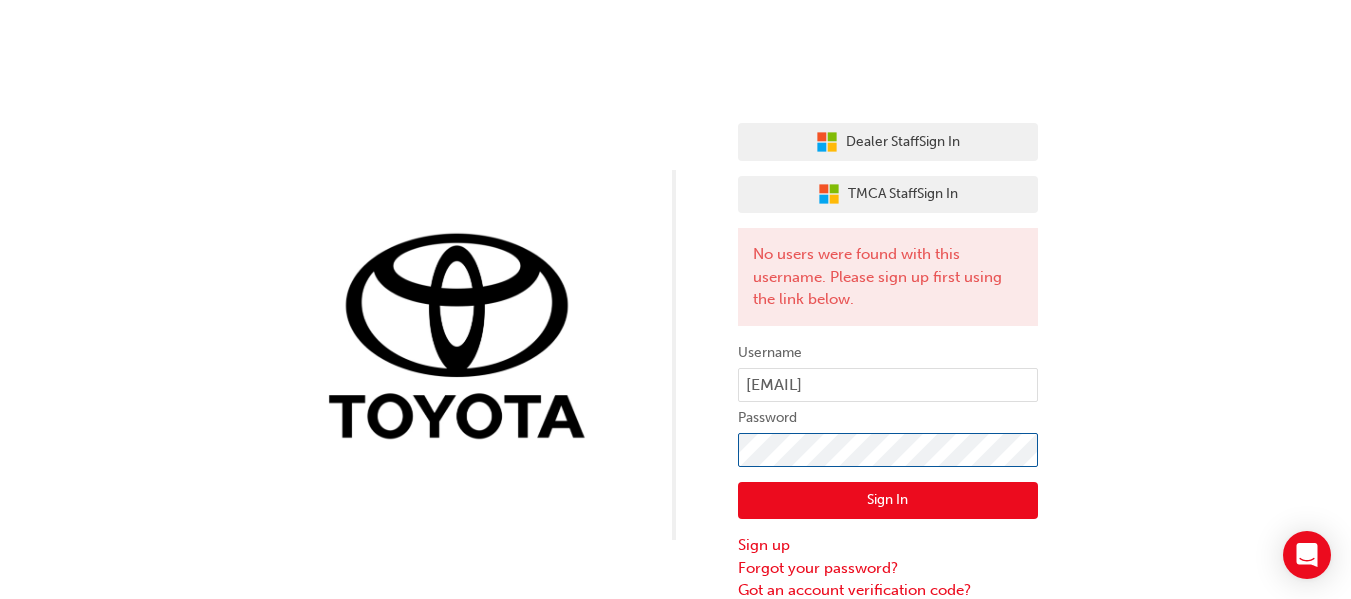 scroll, scrollTop: 15, scrollLeft: 0, axis: vertical 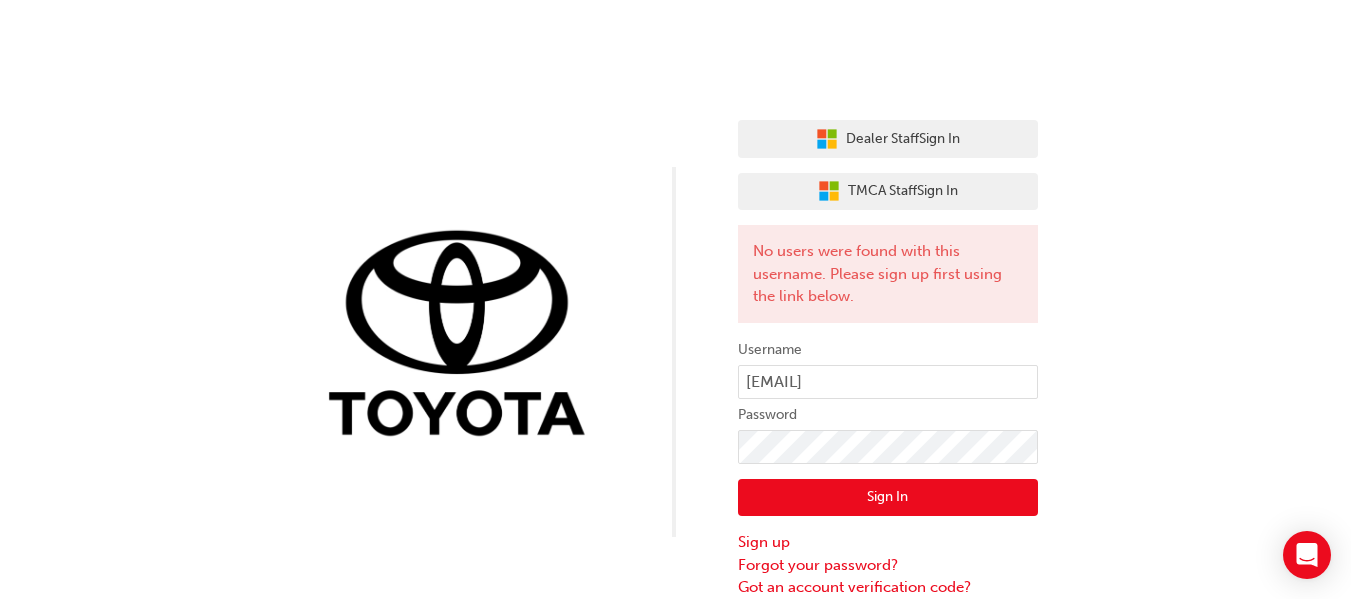 click on "Sign In" at bounding box center [888, 498] 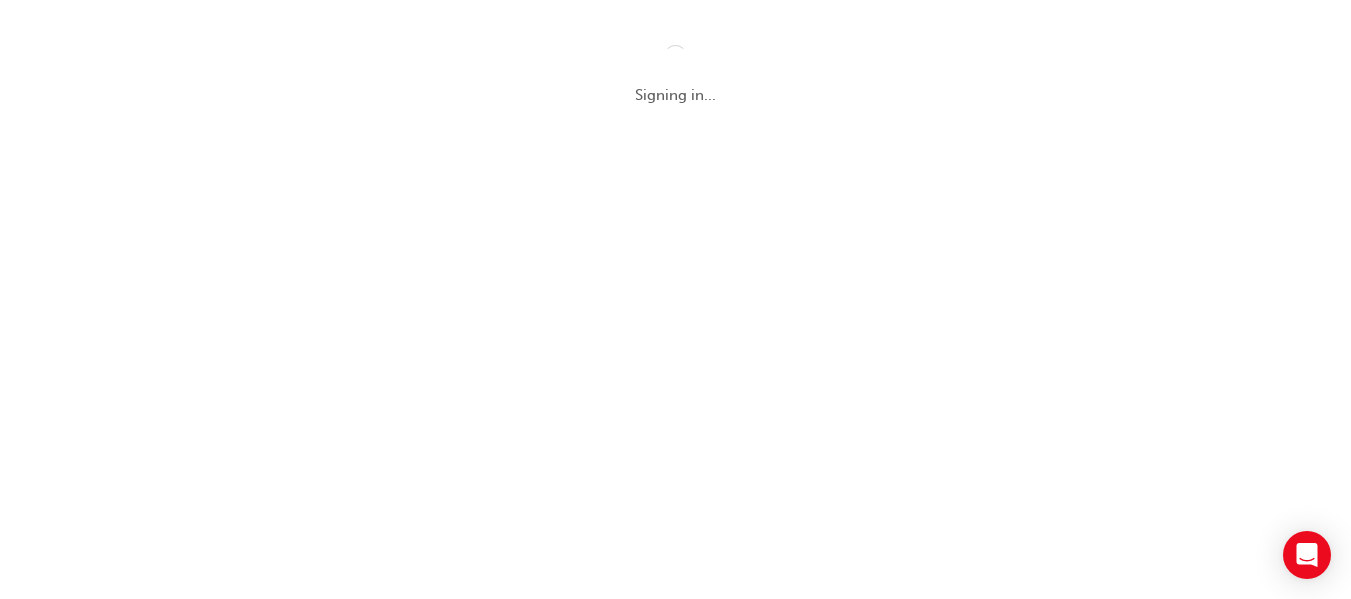scroll, scrollTop: 0, scrollLeft: 0, axis: both 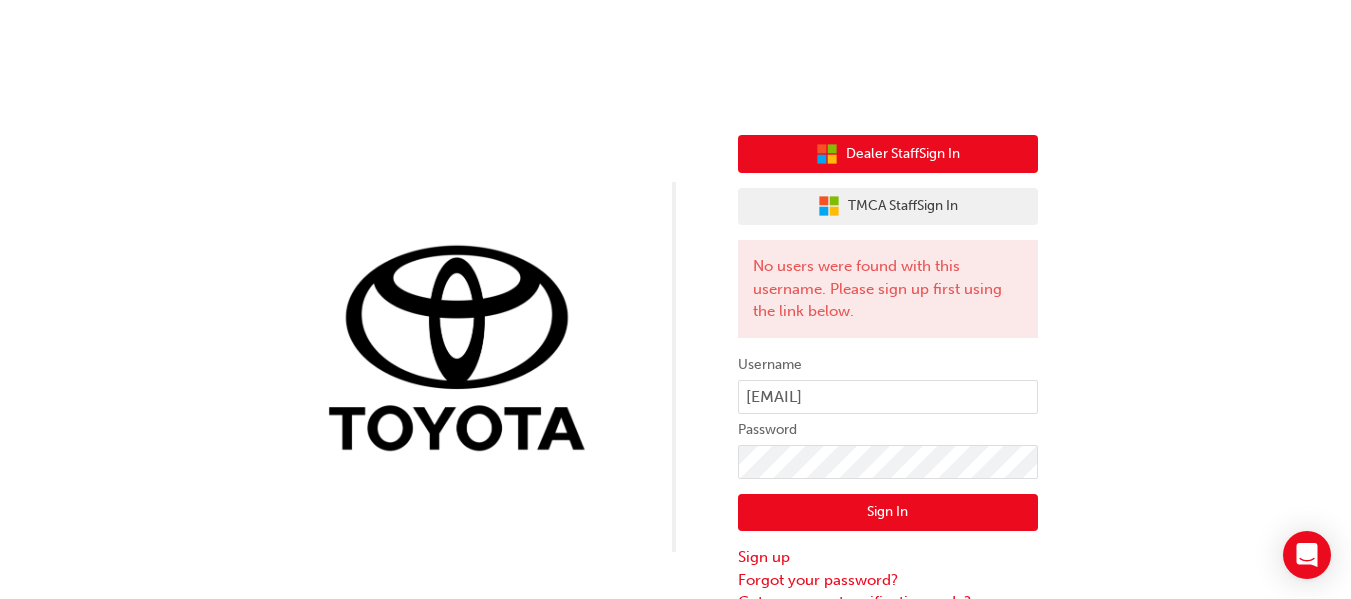 click on "Dealer Staff  Sign In" at bounding box center (888, 154) 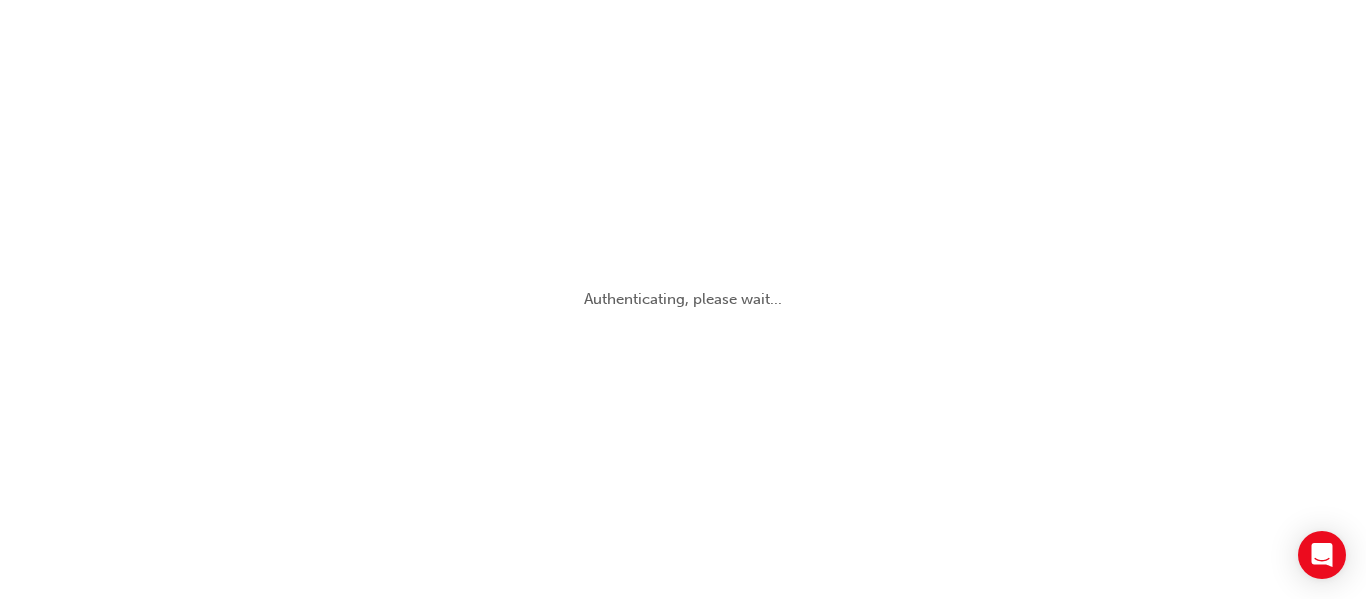 scroll, scrollTop: 0, scrollLeft: 0, axis: both 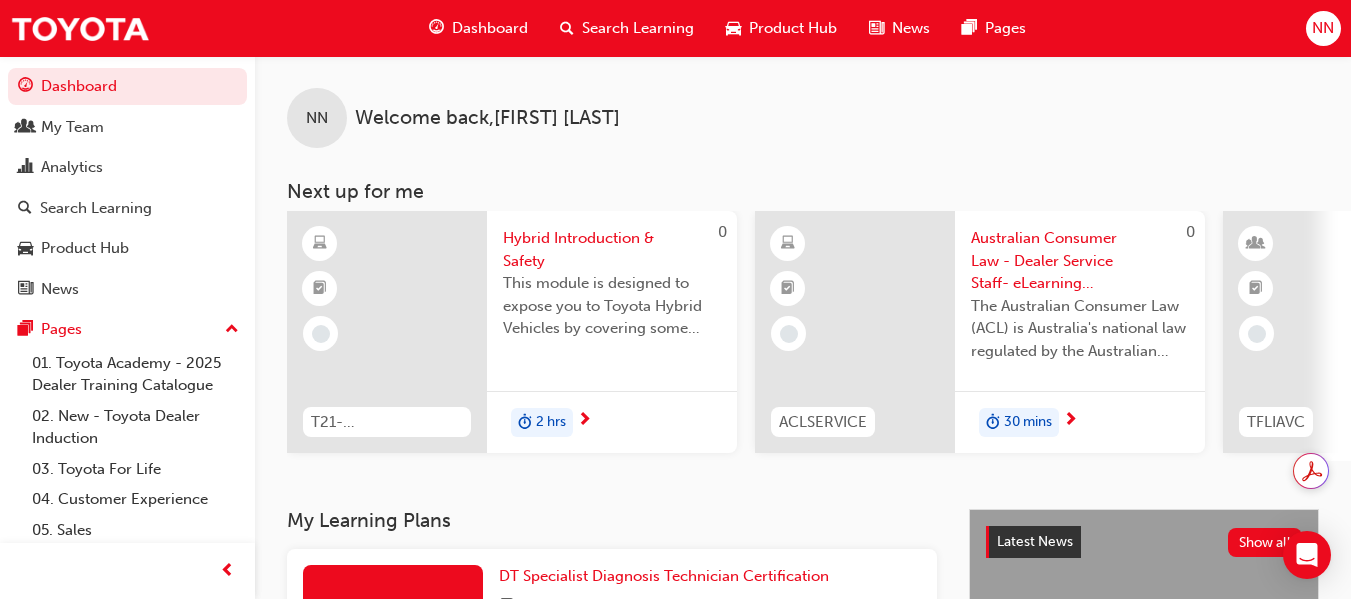 click on "NN" at bounding box center [1323, 28] 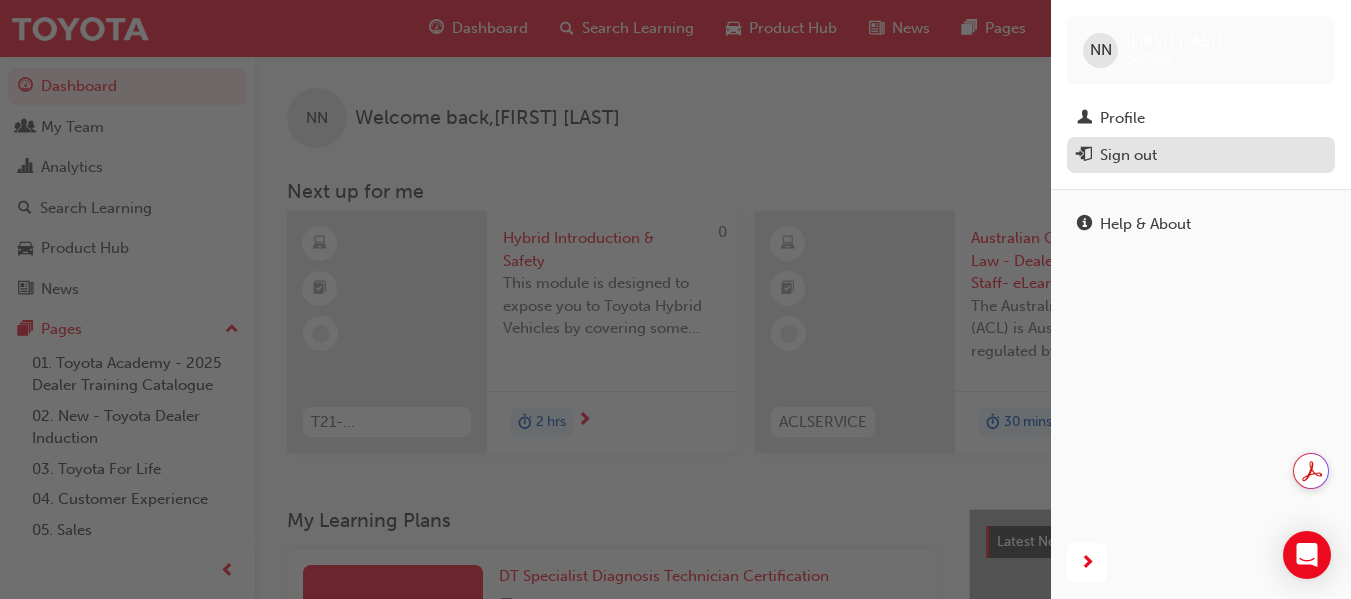 click on "Sign out" at bounding box center (1201, 155) 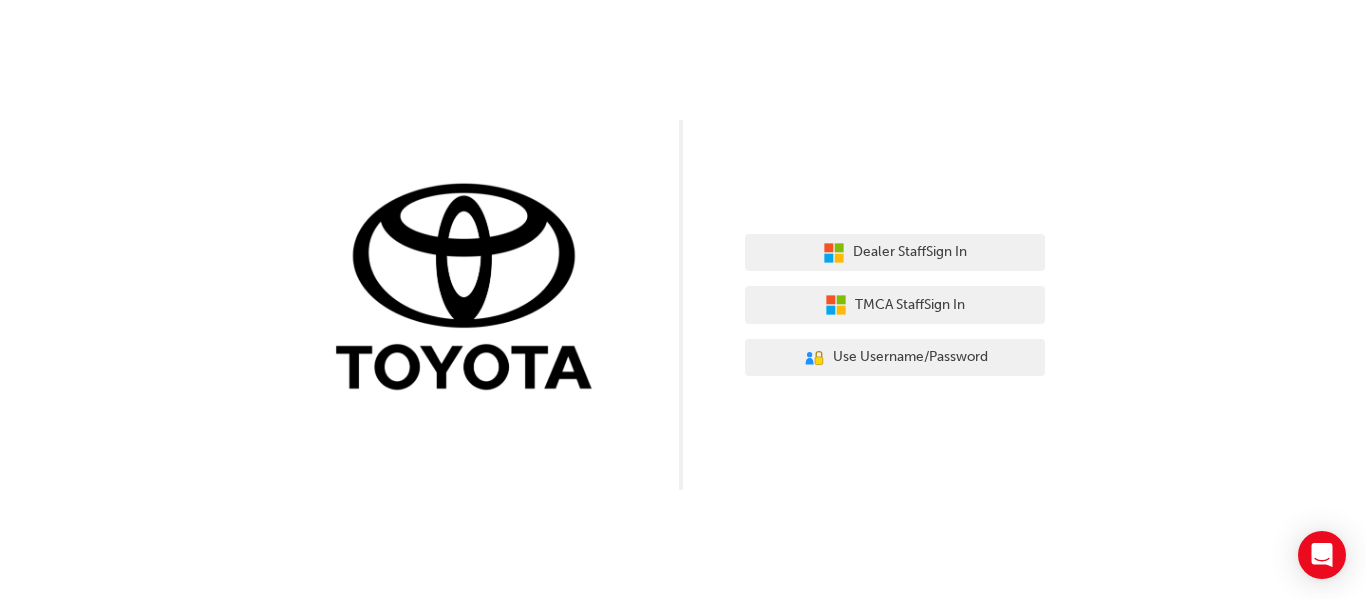 scroll, scrollTop: 0, scrollLeft: 0, axis: both 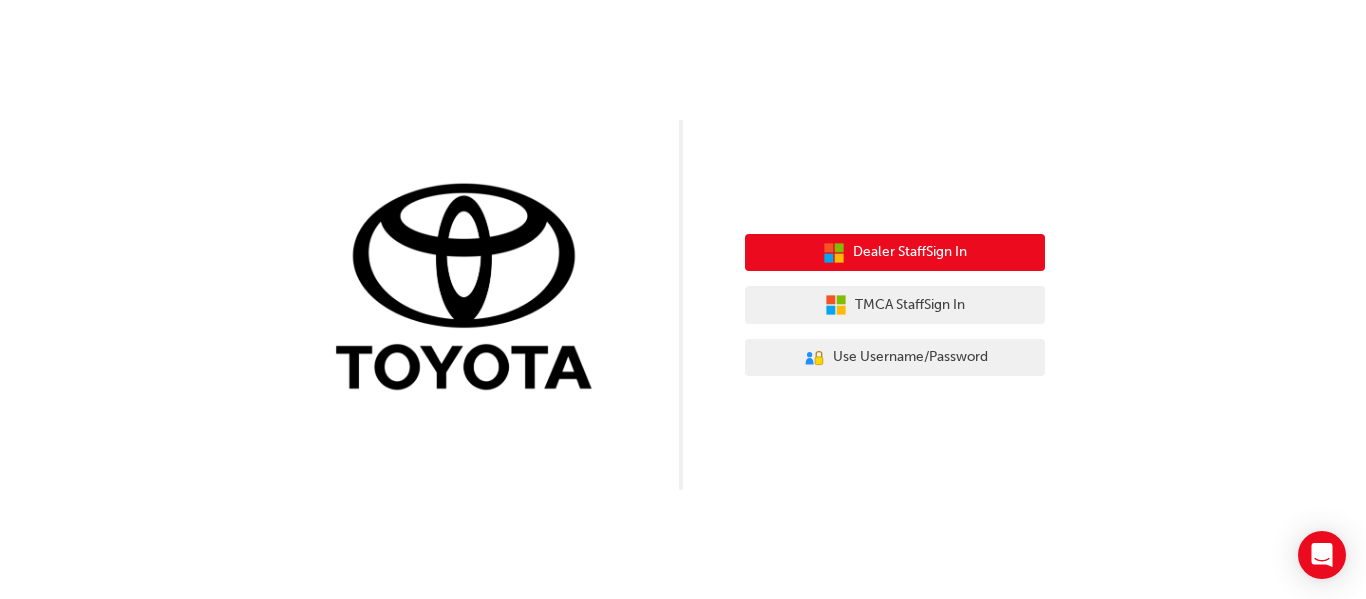 click on "Dealer Staff  Sign In" at bounding box center (910, 252) 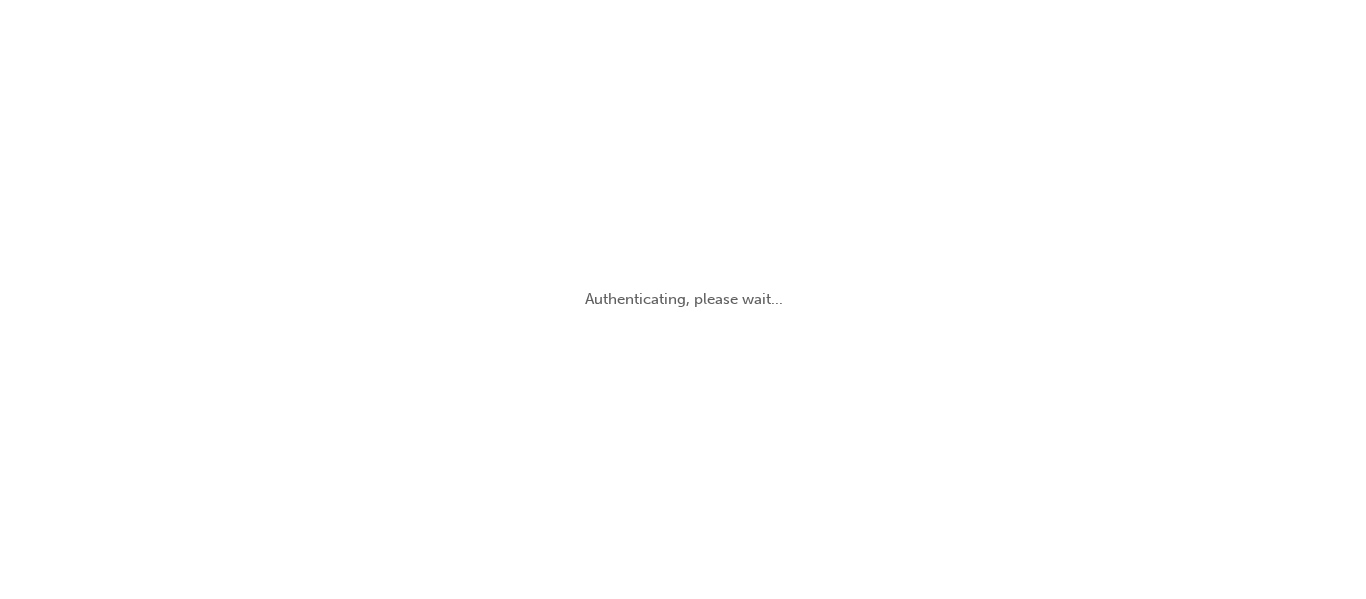 scroll, scrollTop: 0, scrollLeft: 0, axis: both 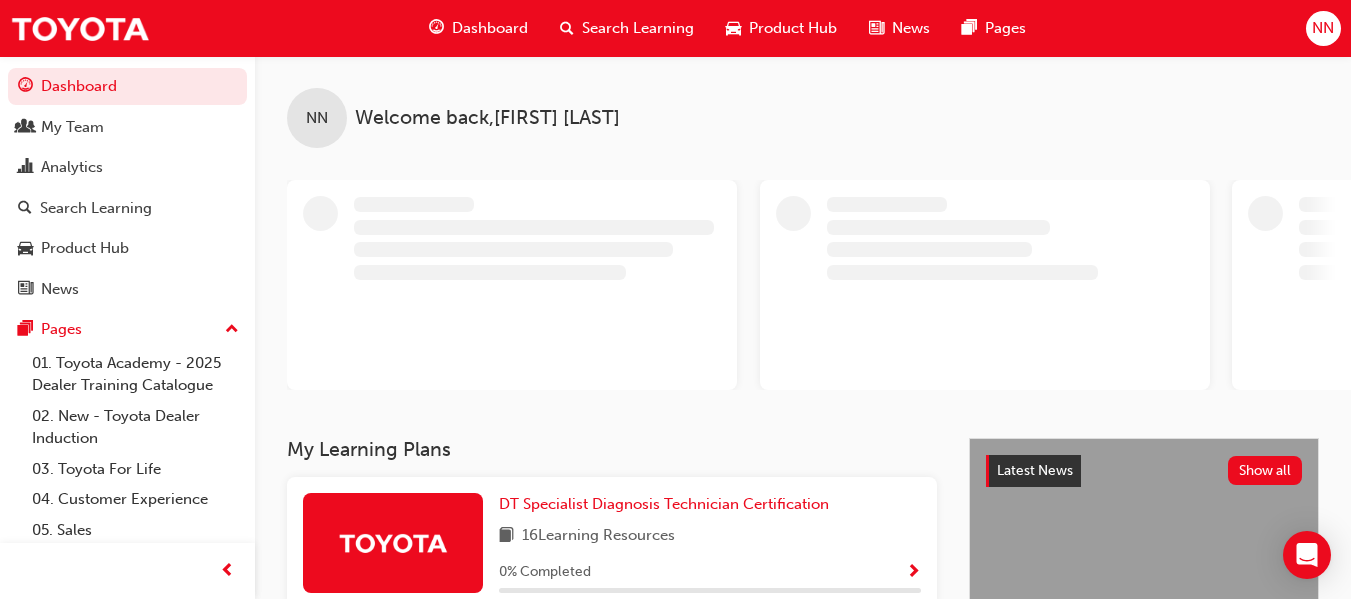 click on "NN" at bounding box center [1323, 28] 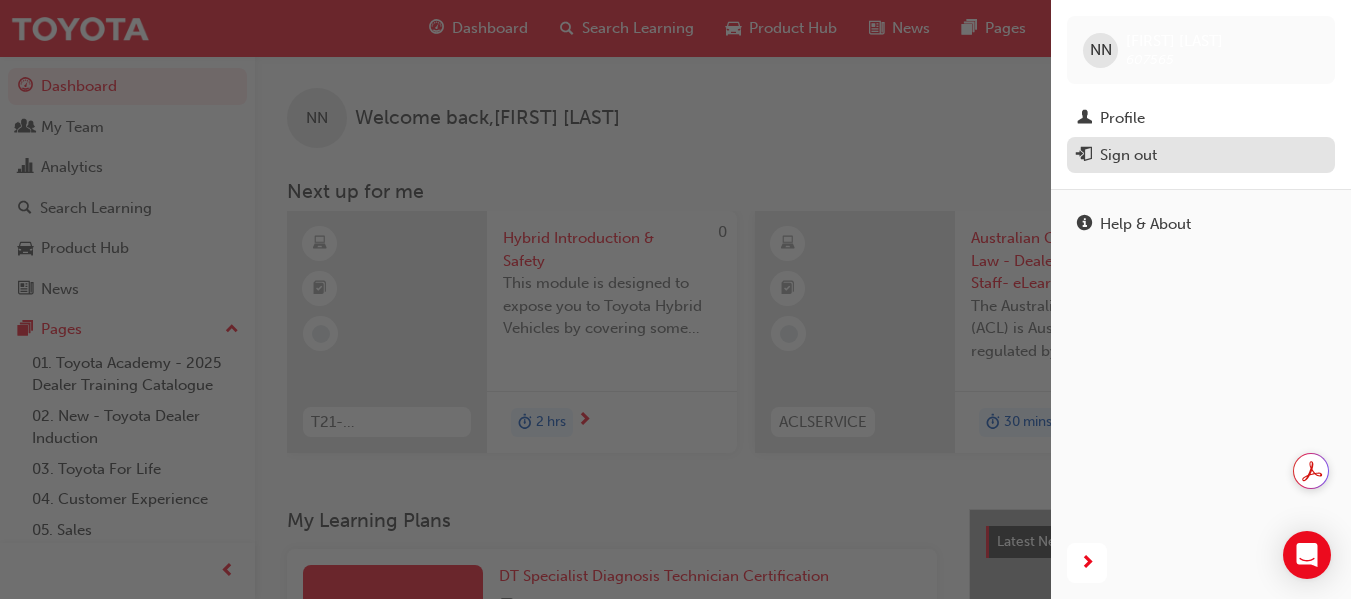 click on "Sign out" at bounding box center [1201, 155] 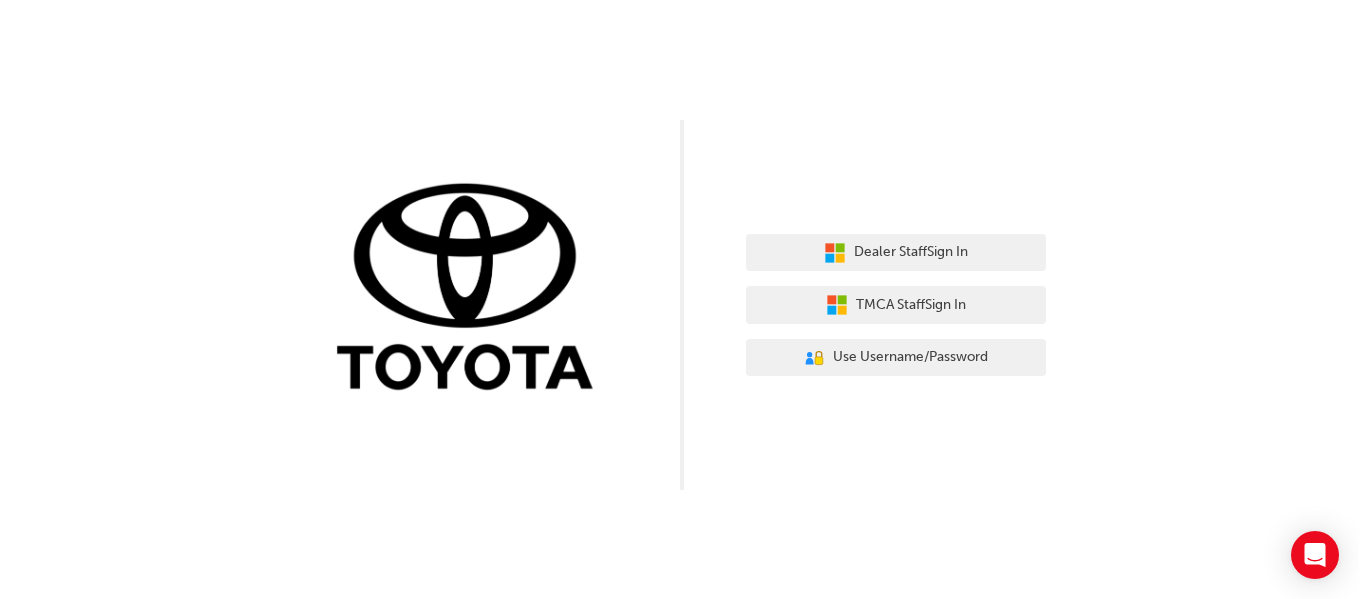 scroll, scrollTop: 0, scrollLeft: 0, axis: both 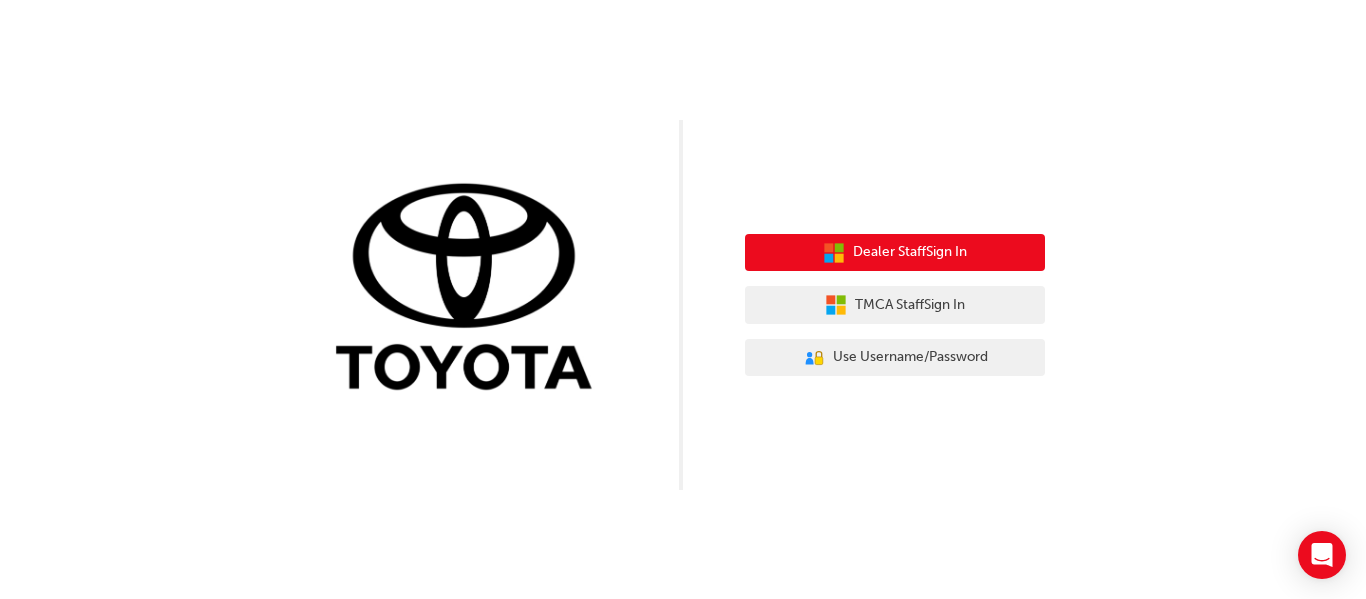 click on "Dealer Staff  Sign In" at bounding box center (910, 252) 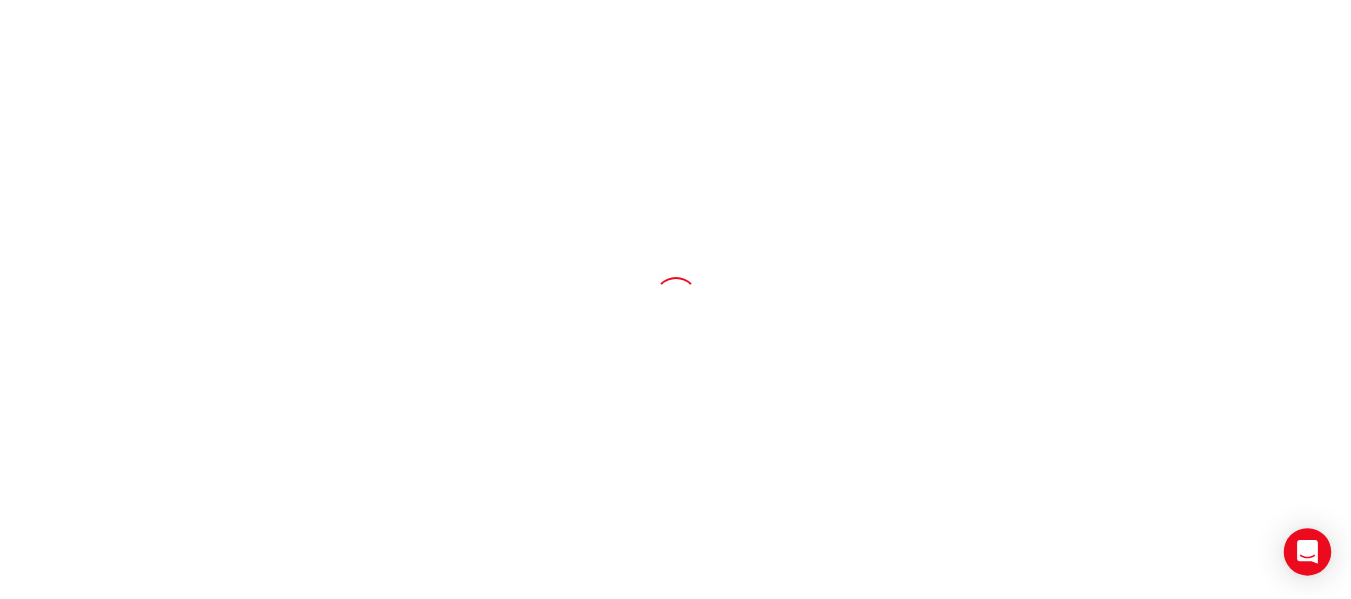 scroll, scrollTop: 0, scrollLeft: 0, axis: both 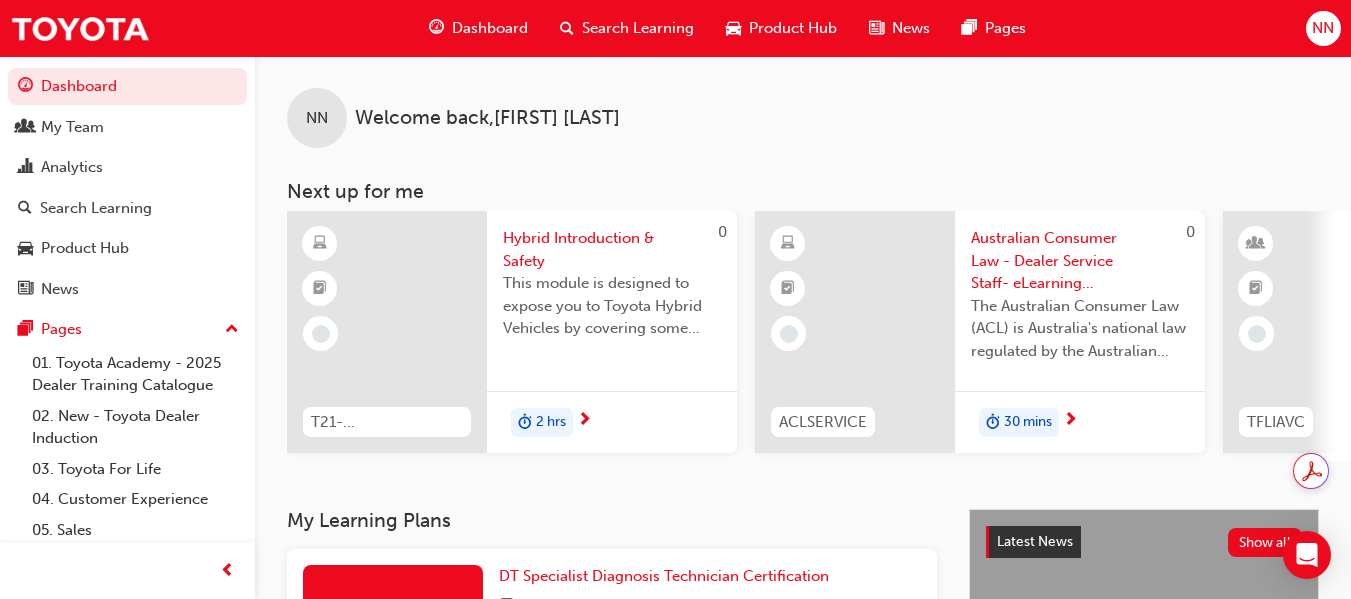 click on "NN" at bounding box center (1323, 28) 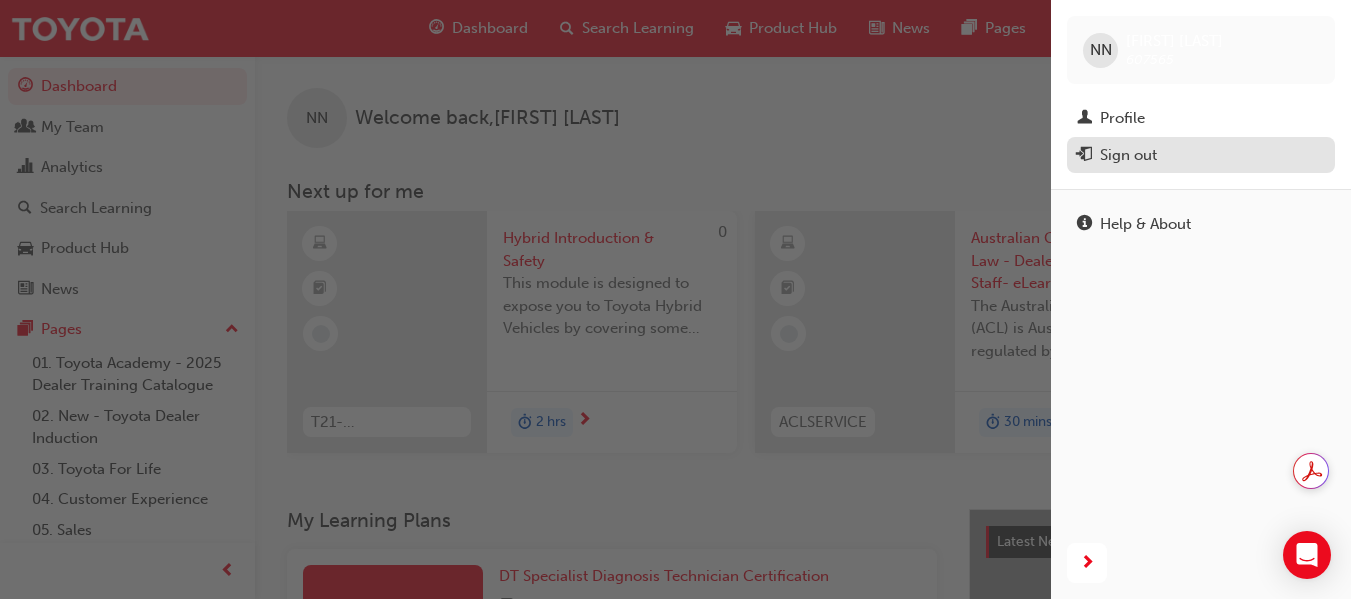 click on "Sign out" at bounding box center (1128, 155) 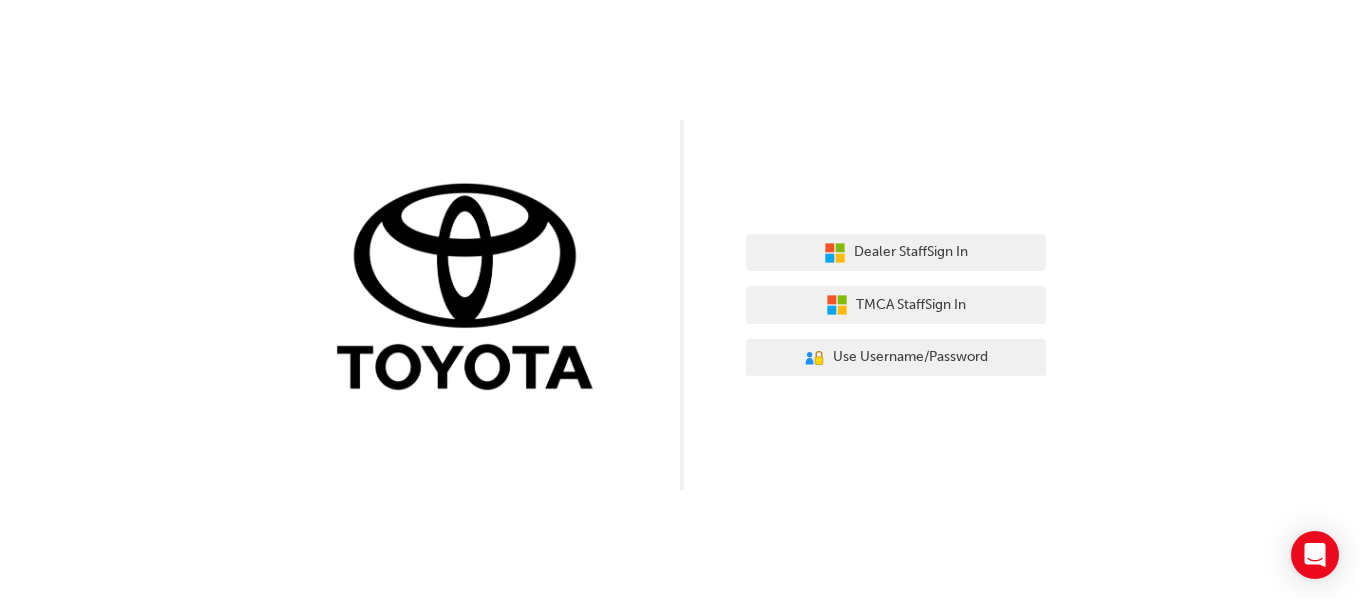 scroll, scrollTop: 0, scrollLeft: 0, axis: both 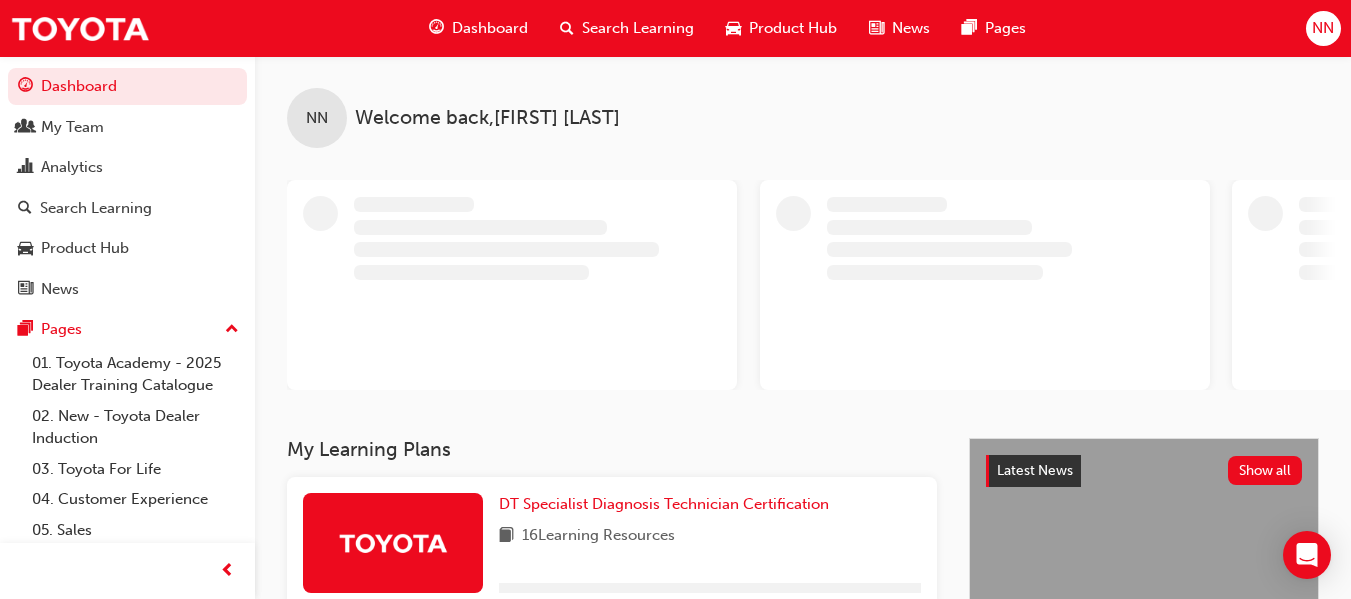 click on "NN" at bounding box center (1323, 28) 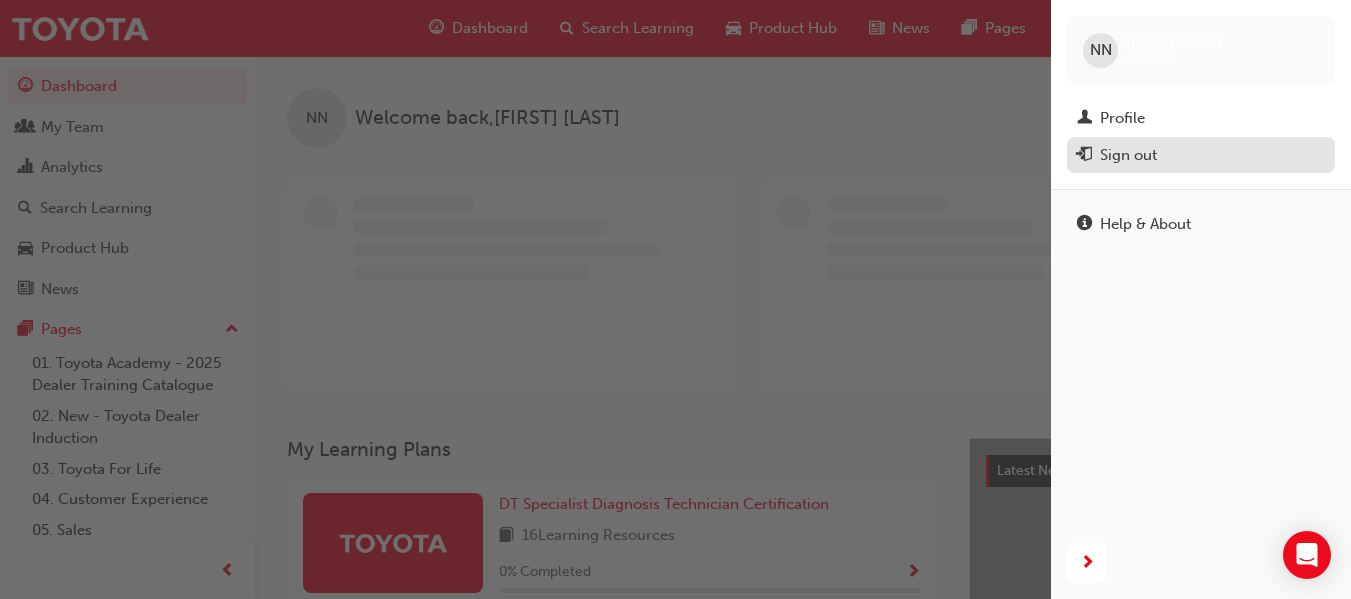 click on "Sign out" at bounding box center [1128, 155] 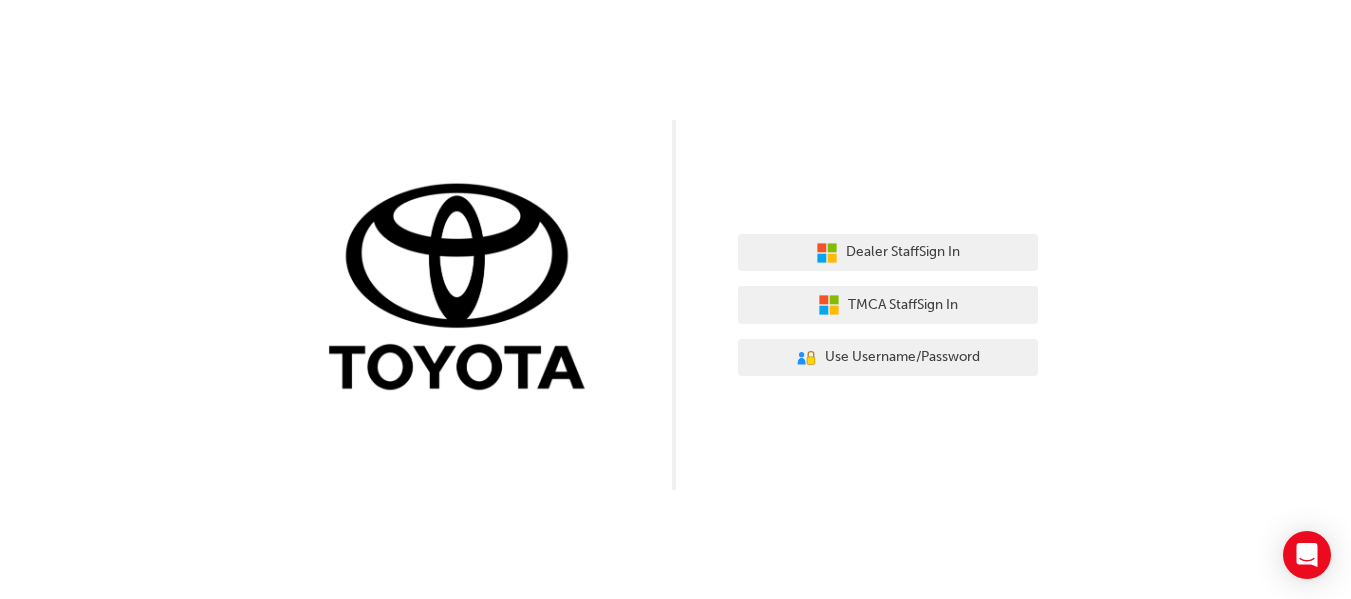 scroll, scrollTop: 0, scrollLeft: 0, axis: both 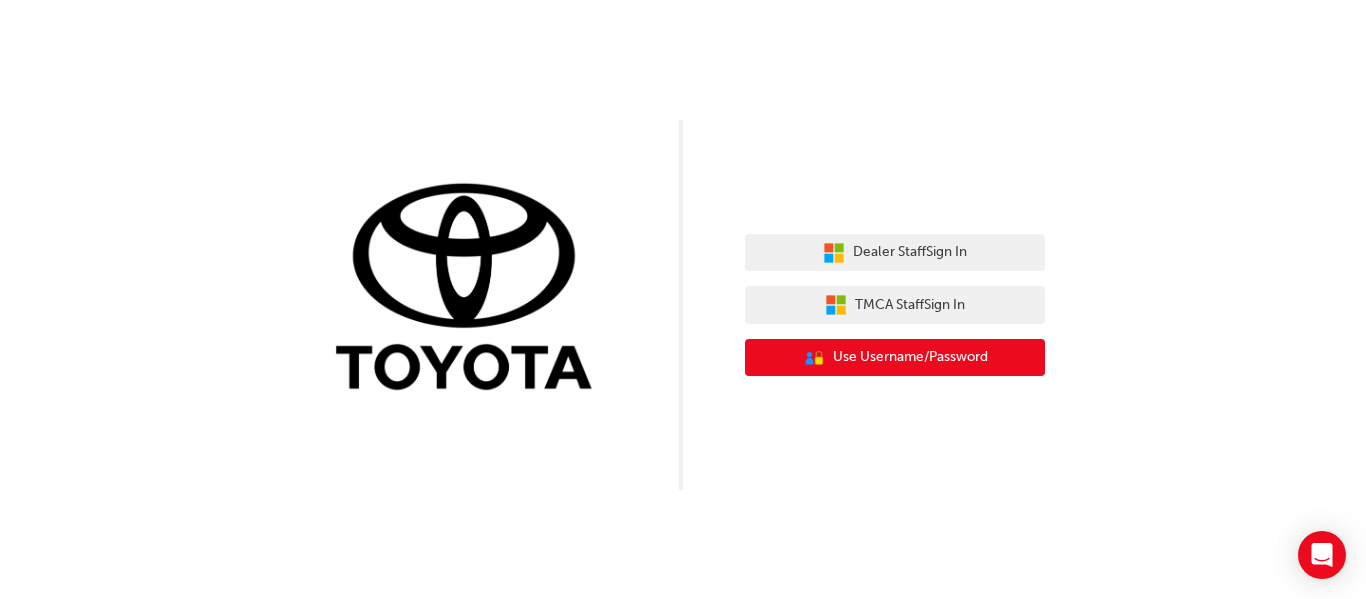 click on "Use Username/Password" at bounding box center (910, 357) 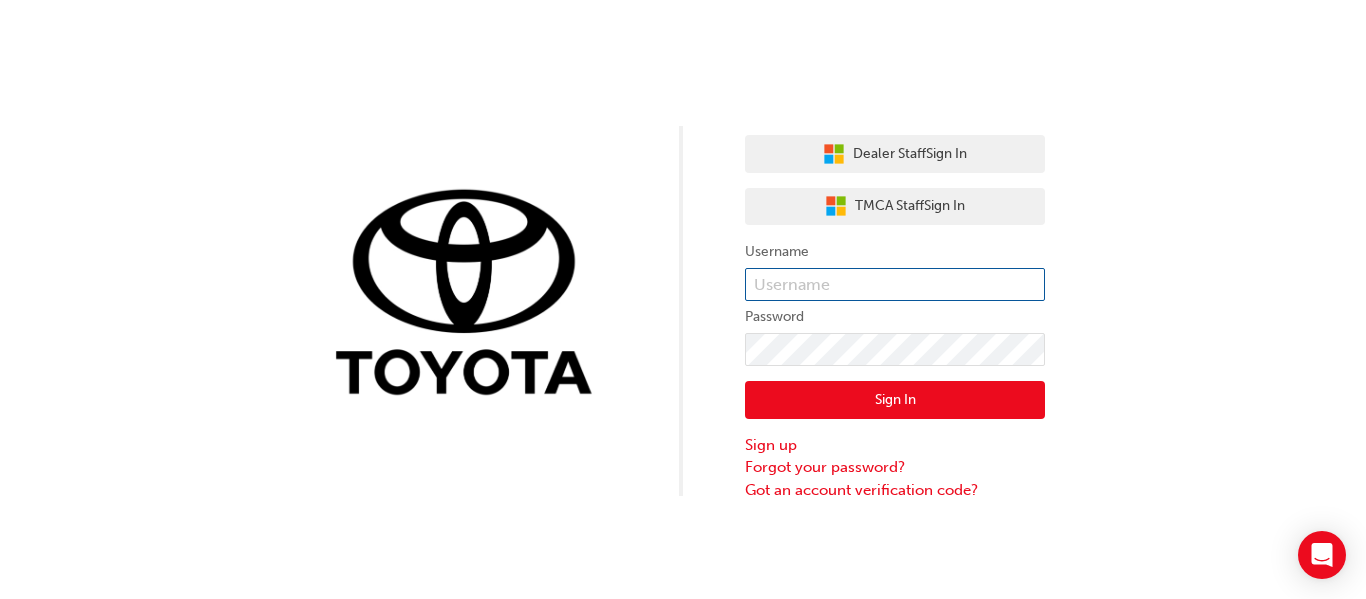 click at bounding box center [895, 285] 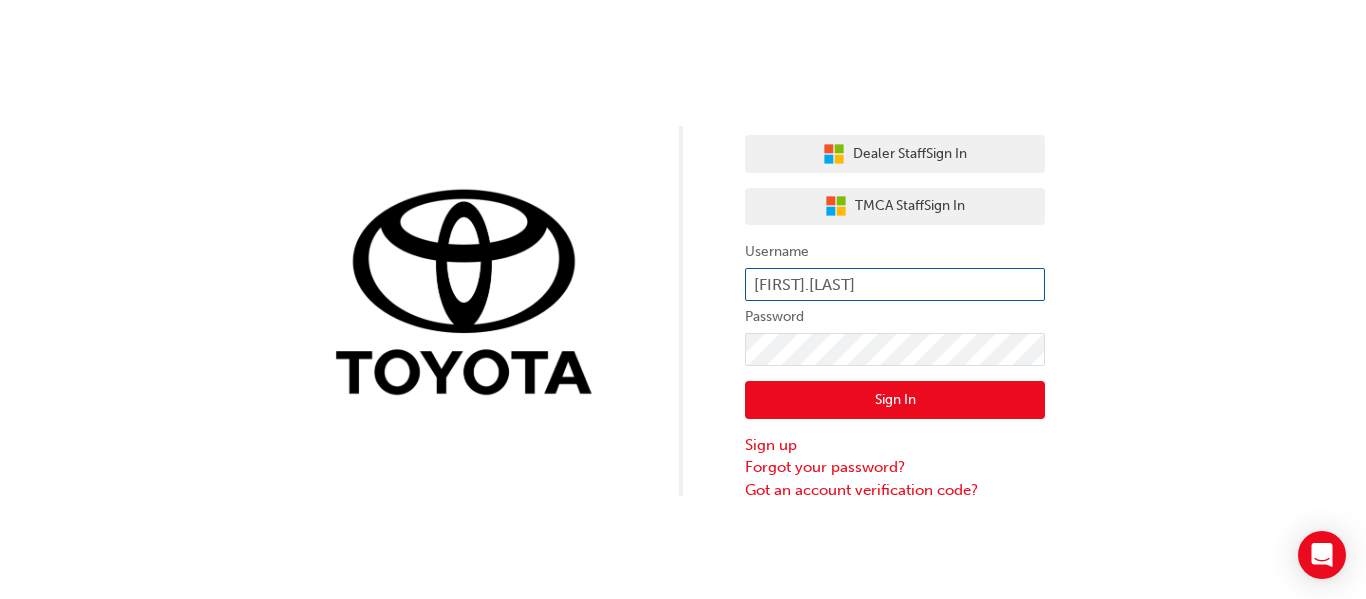 type on "[FIRST].[LAST]" 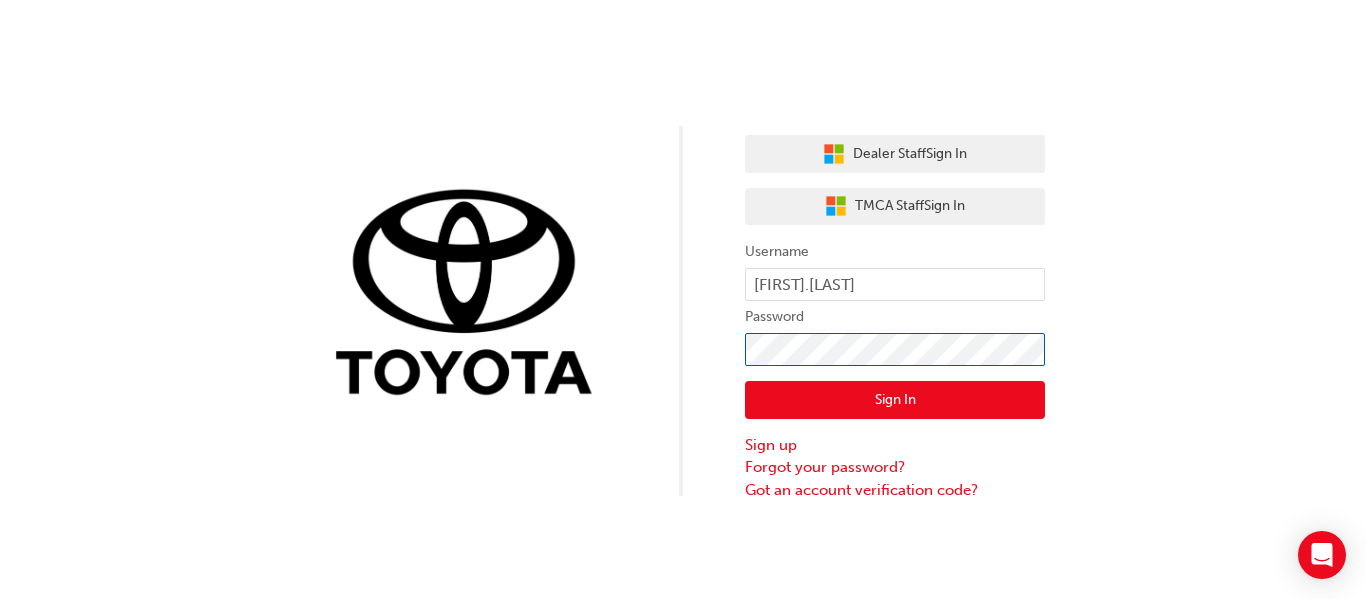 click on "Sign In" at bounding box center (895, 400) 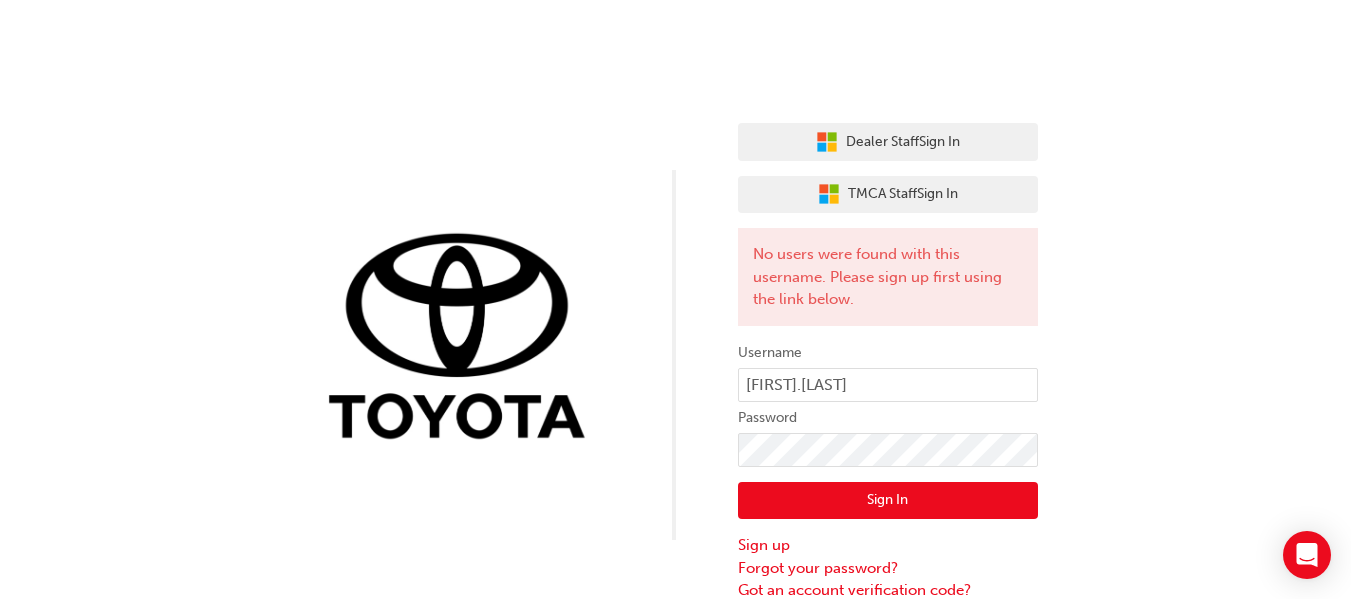 scroll, scrollTop: 15, scrollLeft: 0, axis: vertical 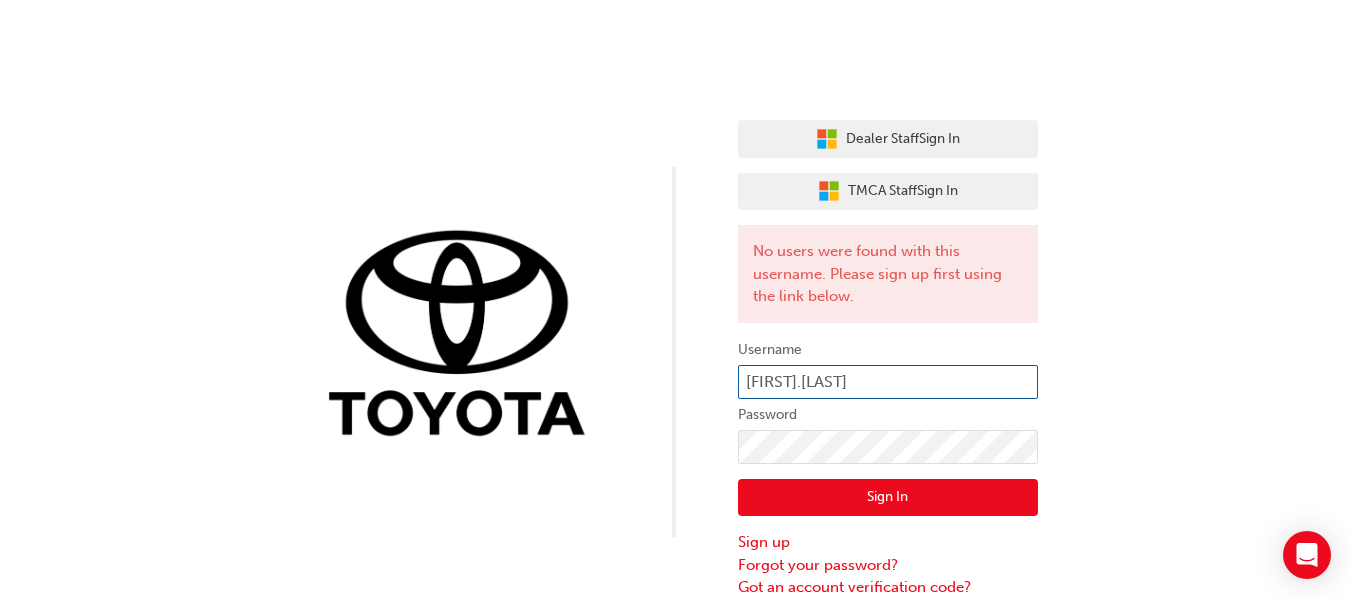 drag, startPoint x: 906, startPoint y: 378, endPoint x: 458, endPoint y: 387, distance: 448.0904 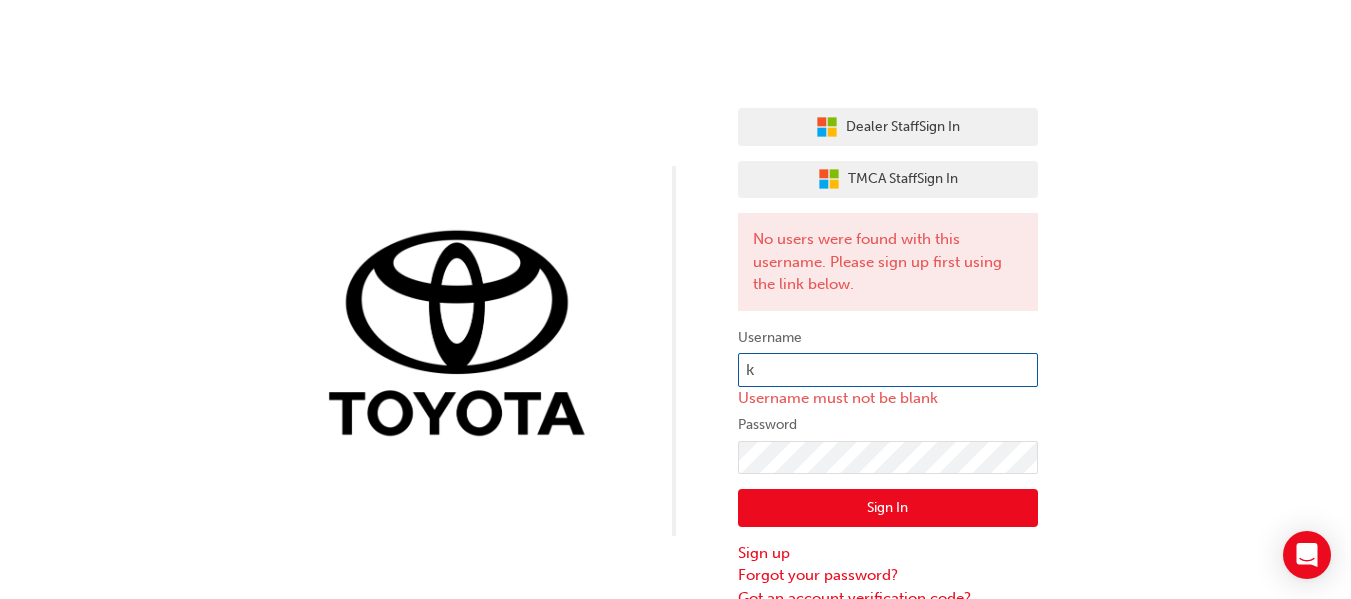 scroll, scrollTop: 15, scrollLeft: 0, axis: vertical 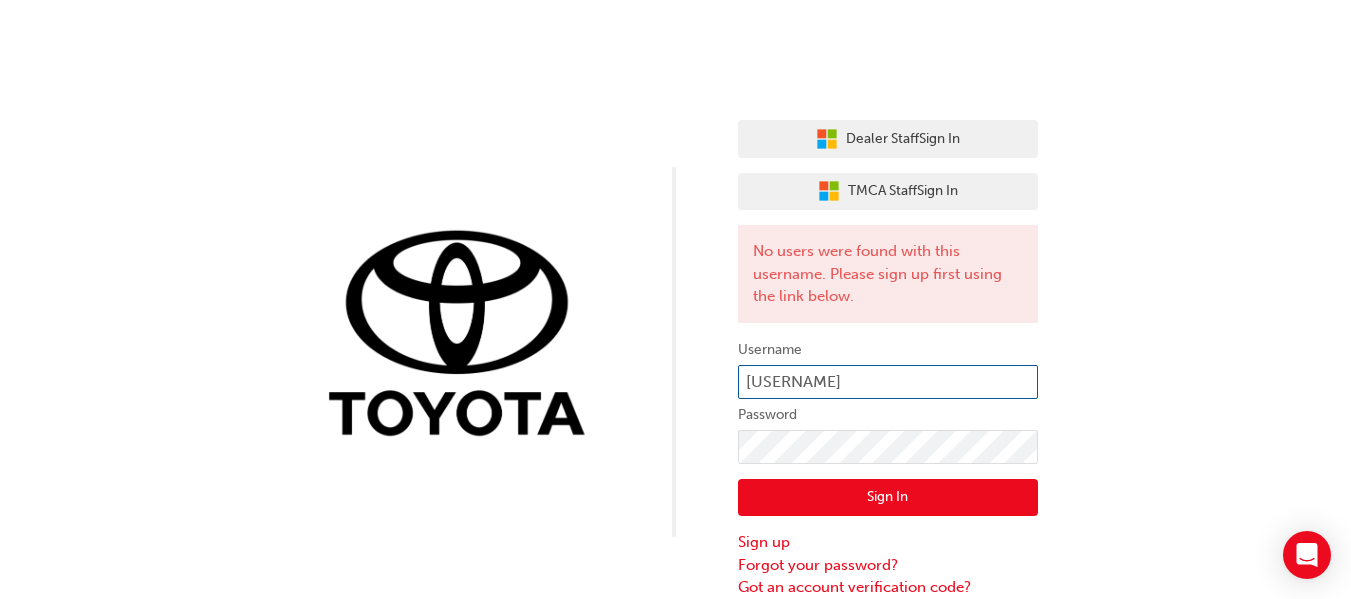 type on "[USERNAME]" 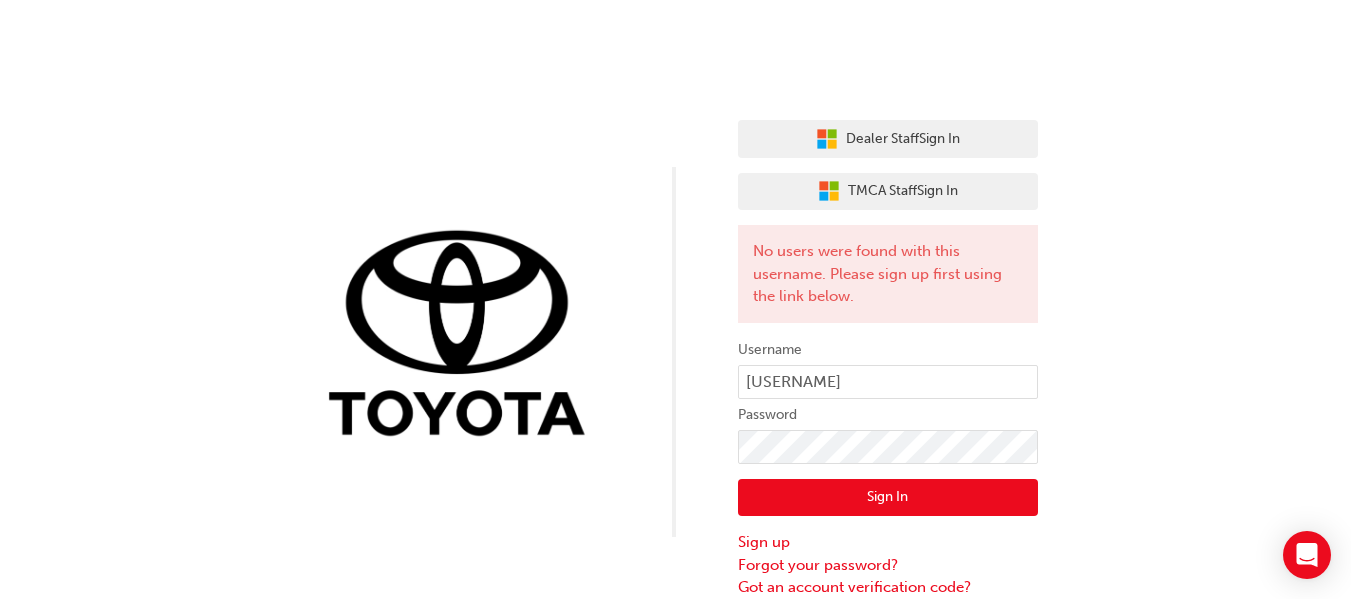 drag, startPoint x: 785, startPoint y: 487, endPoint x: 796, endPoint y: 496, distance: 14.21267 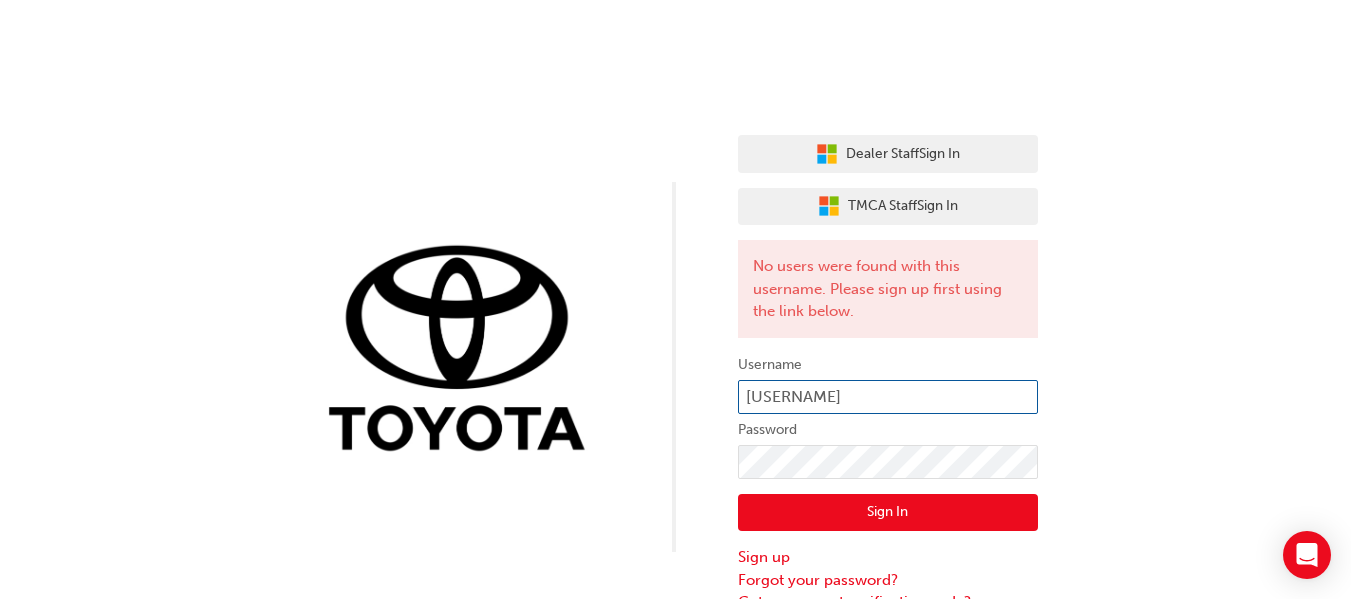 drag, startPoint x: 829, startPoint y: 402, endPoint x: 596, endPoint y: 431, distance: 234.79779 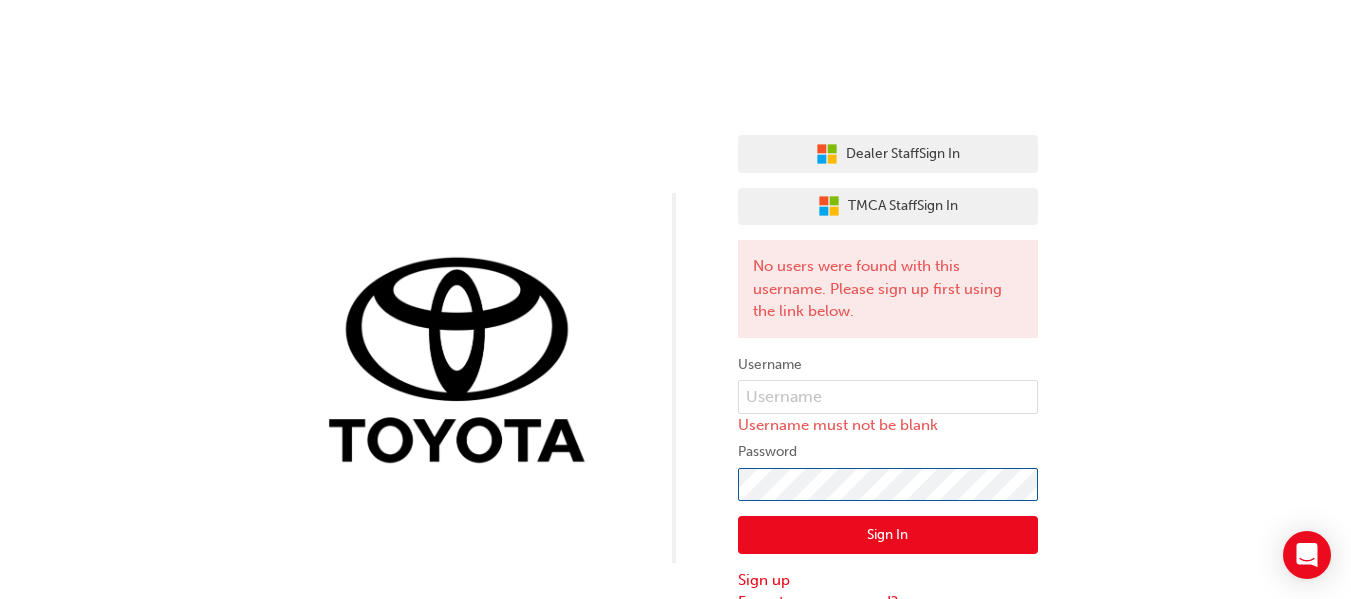 click on "Dealer Staff  Sign In TMCA Staff  Sign In No users were found with this username. Please sign up first using the link below. Username Username must not be blank Password Sign In Sign up Forgot your password? Got an account verification code?" at bounding box center (675, 318) 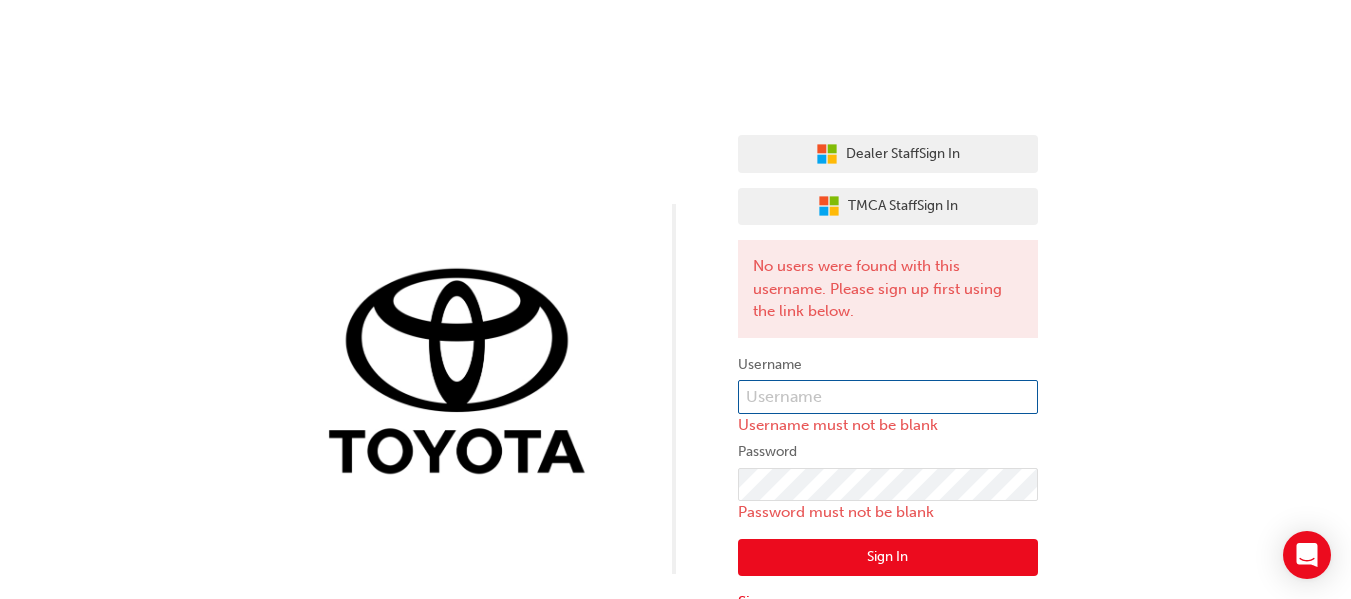 click at bounding box center [888, 397] 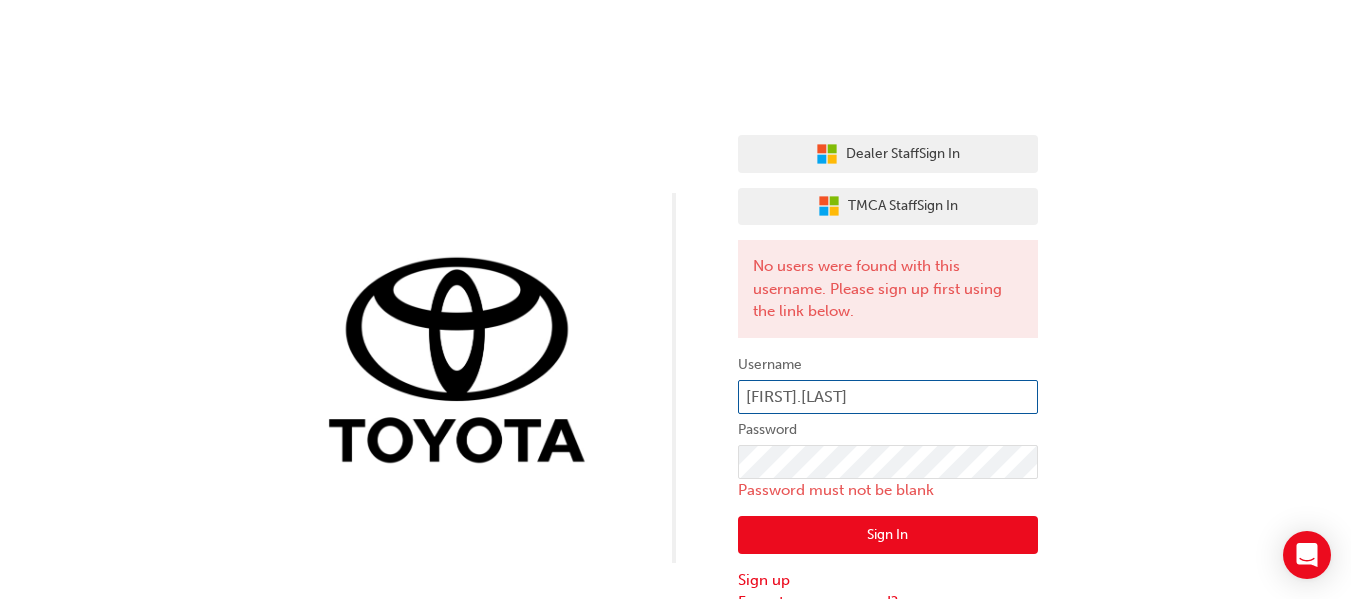 type on "[FIRST].[LAST]" 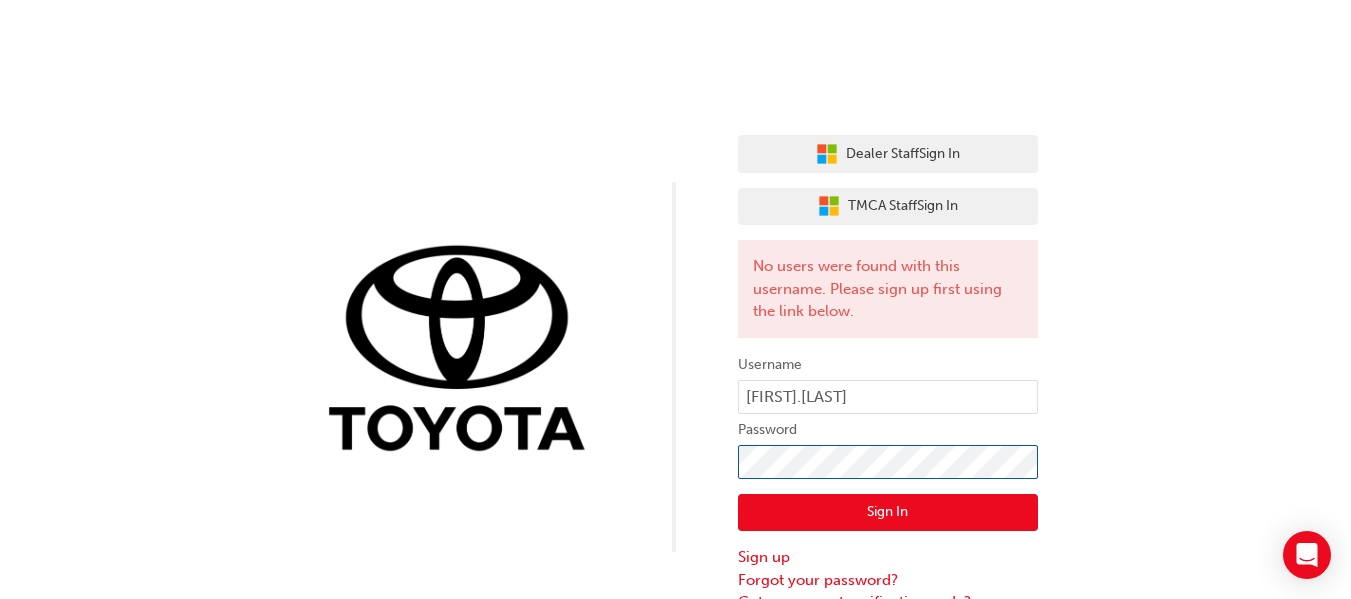 click on "Sign In" at bounding box center (888, 513) 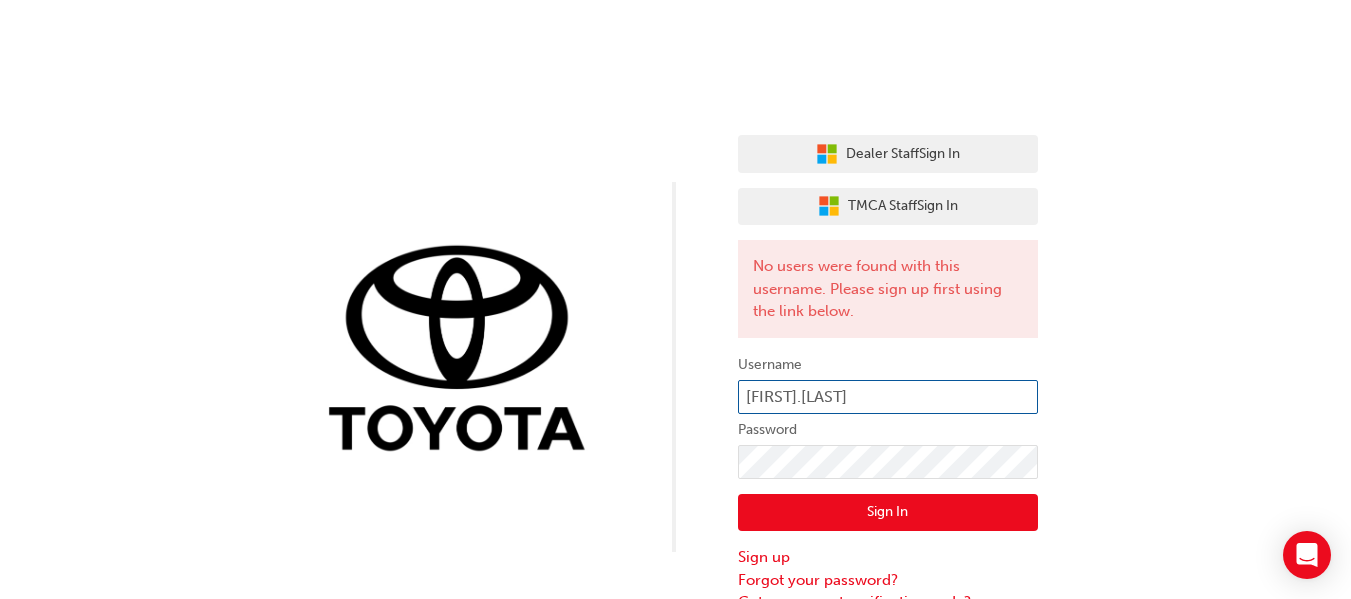 click on "[FIRST].[LAST]" at bounding box center (888, 397) 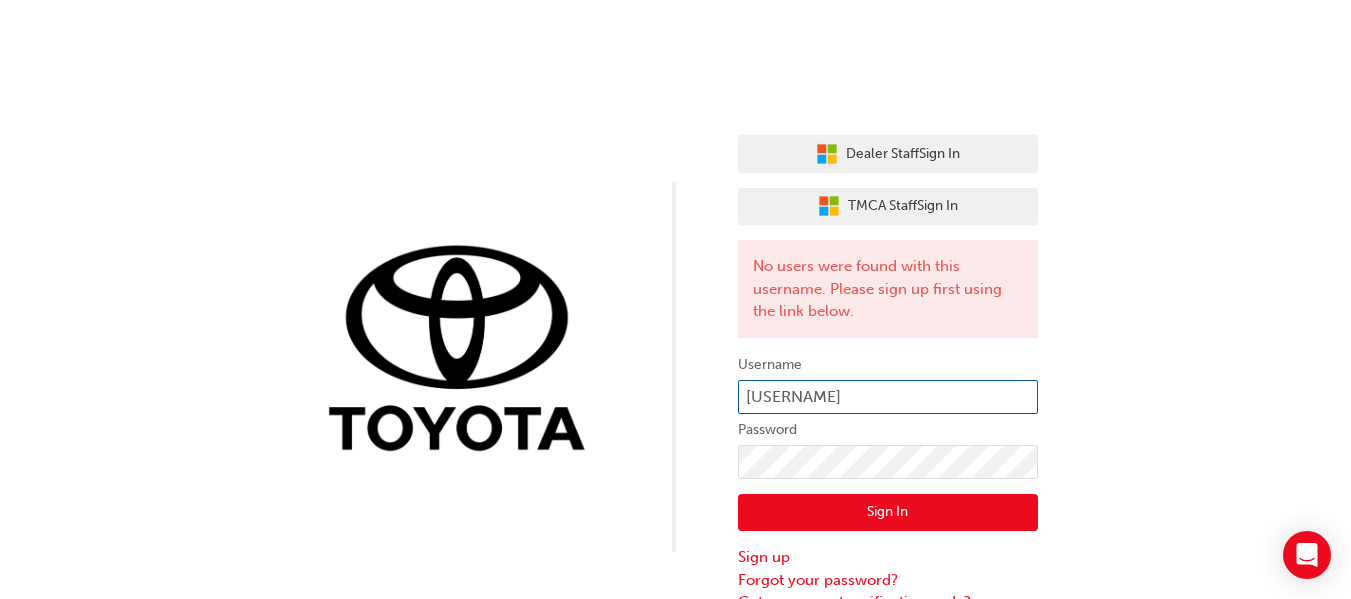 click on "Sign In" at bounding box center [888, 513] 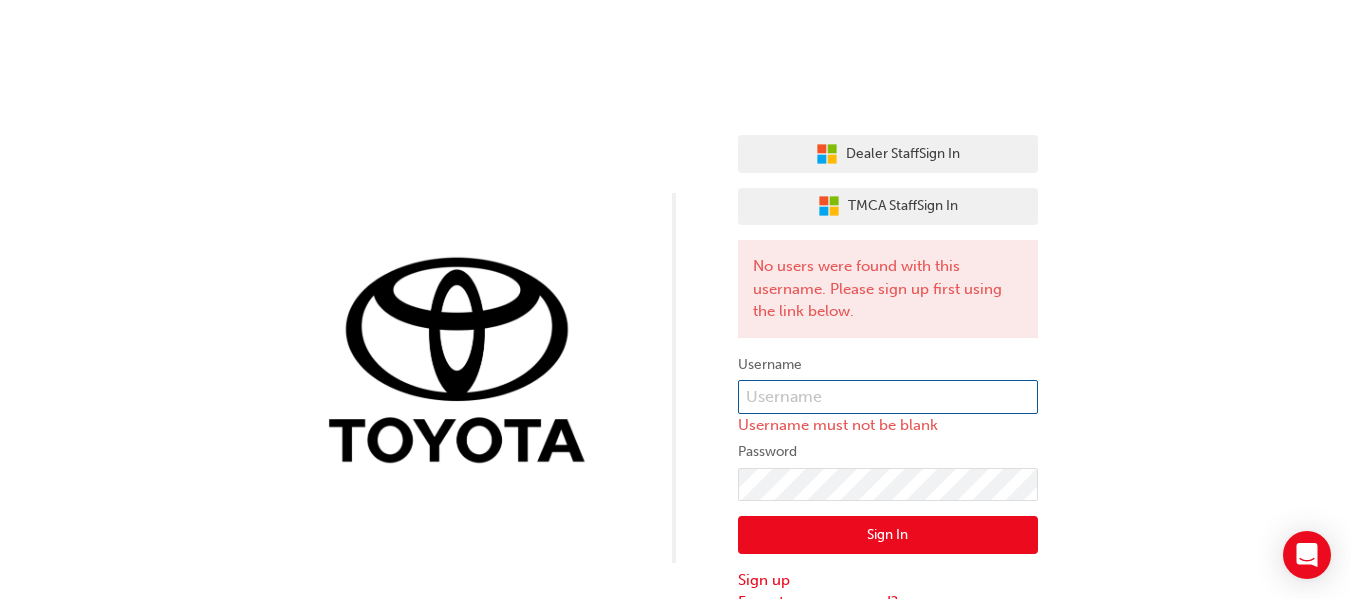type 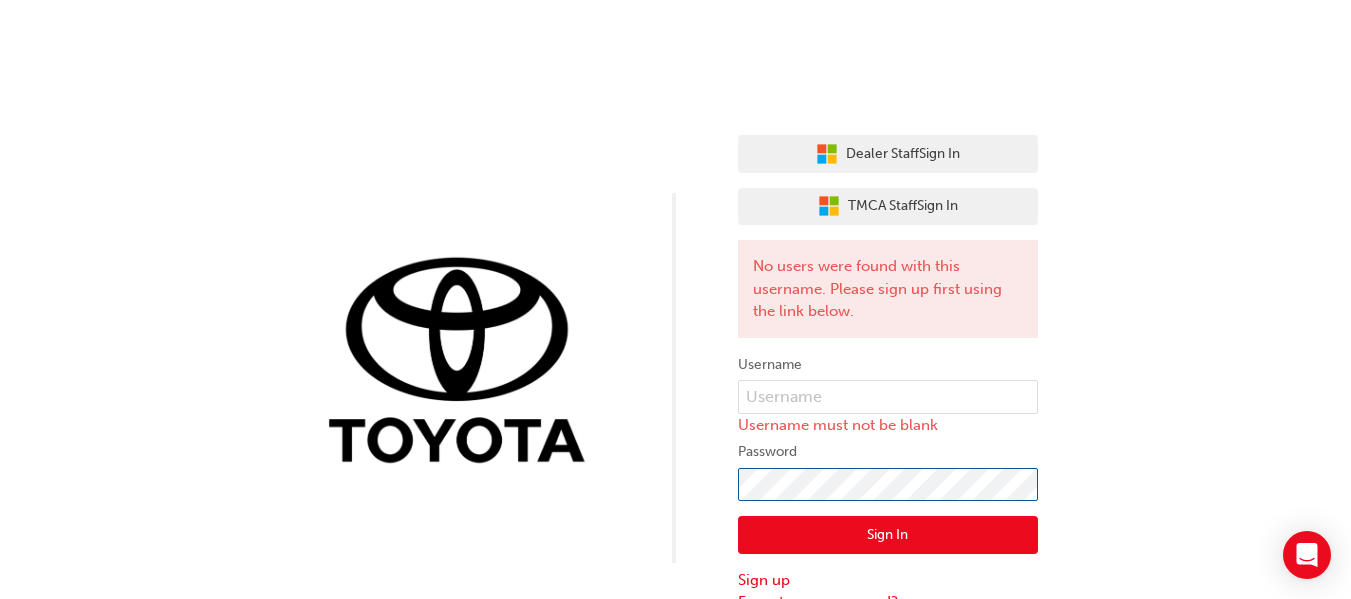 click on "Dealer Staff  Sign In TMCA Staff  Sign In No users were found with this username. Please sign up first using the link below. Username Username must not be blank Password Sign In Sign up Forgot your password? Got an account verification code?" at bounding box center (675, 318) 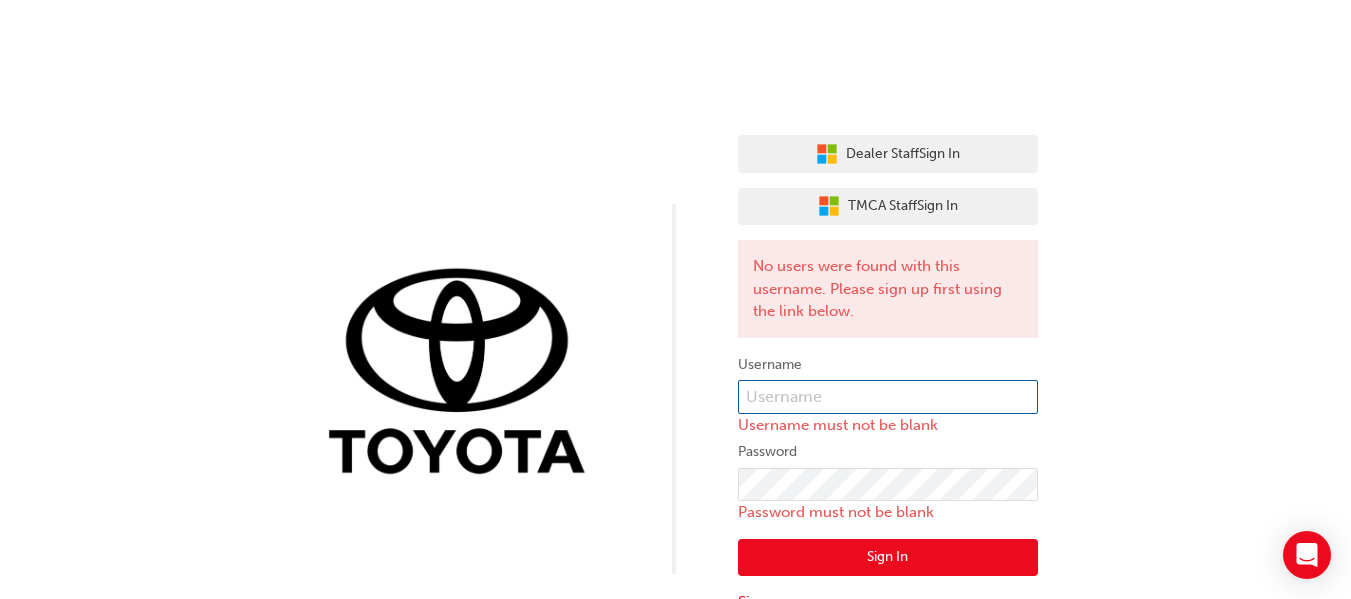 click at bounding box center [888, 397] 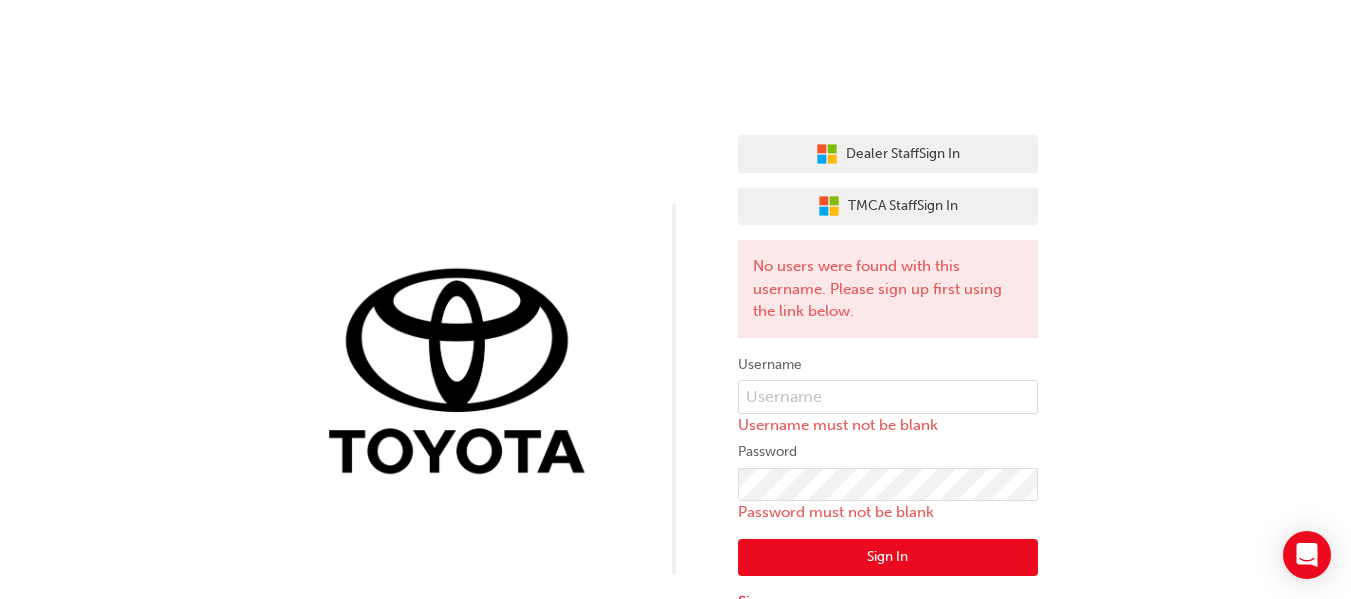 click on "Dealer Staff  Sign In TMCA Staff  Sign In No users were found with this username. Please sign up first using the link below. Username Username must not be blank Password Password must not be blank Sign In Sign up Forgot your password? Got an account verification code?" at bounding box center [675, 329] 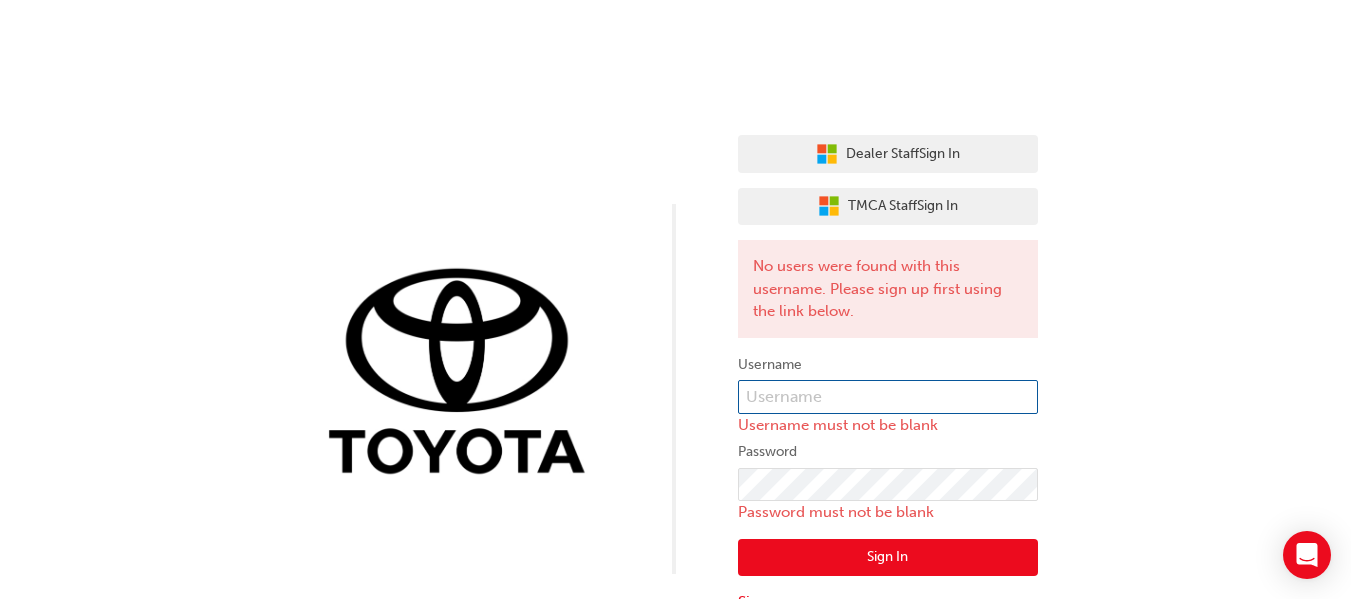 click at bounding box center (888, 397) 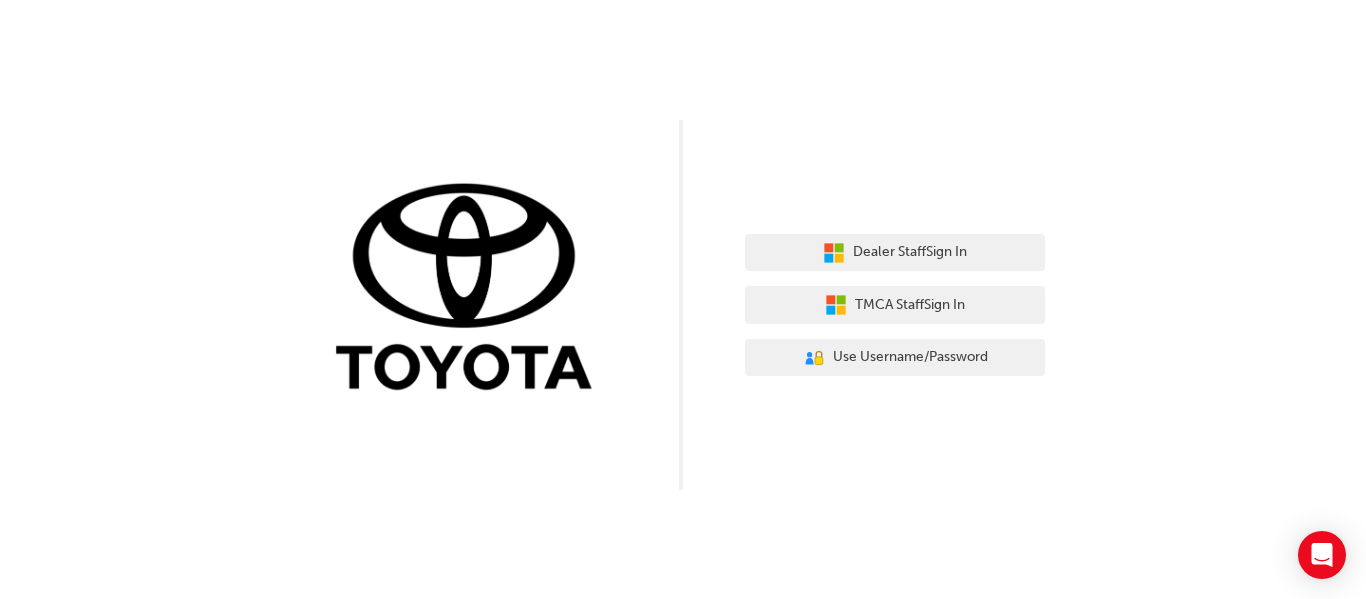 scroll, scrollTop: 0, scrollLeft: 0, axis: both 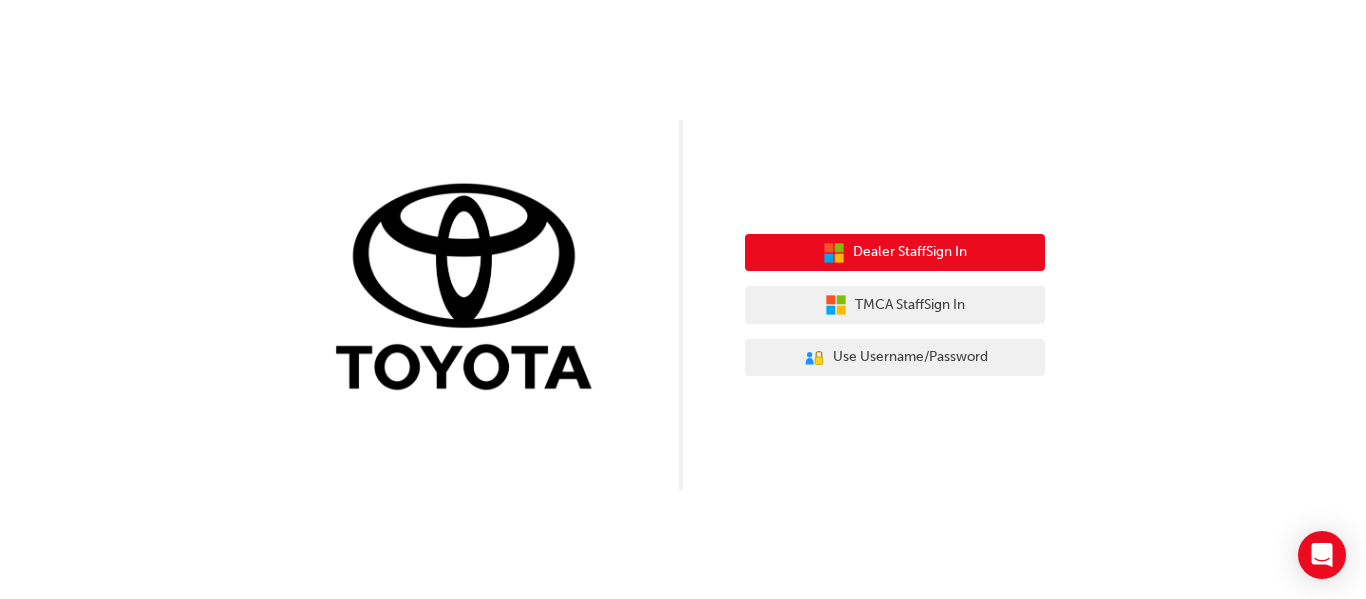 click on "Dealer Staff  Sign In" at bounding box center (910, 252) 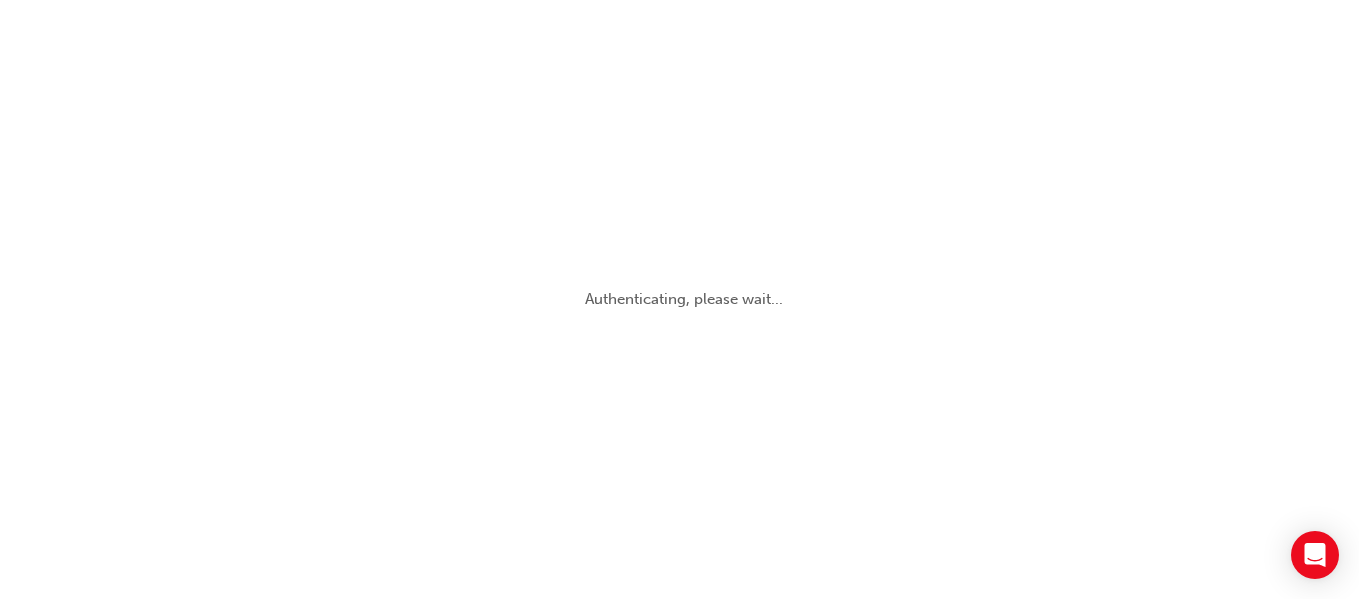 scroll, scrollTop: 0, scrollLeft: 0, axis: both 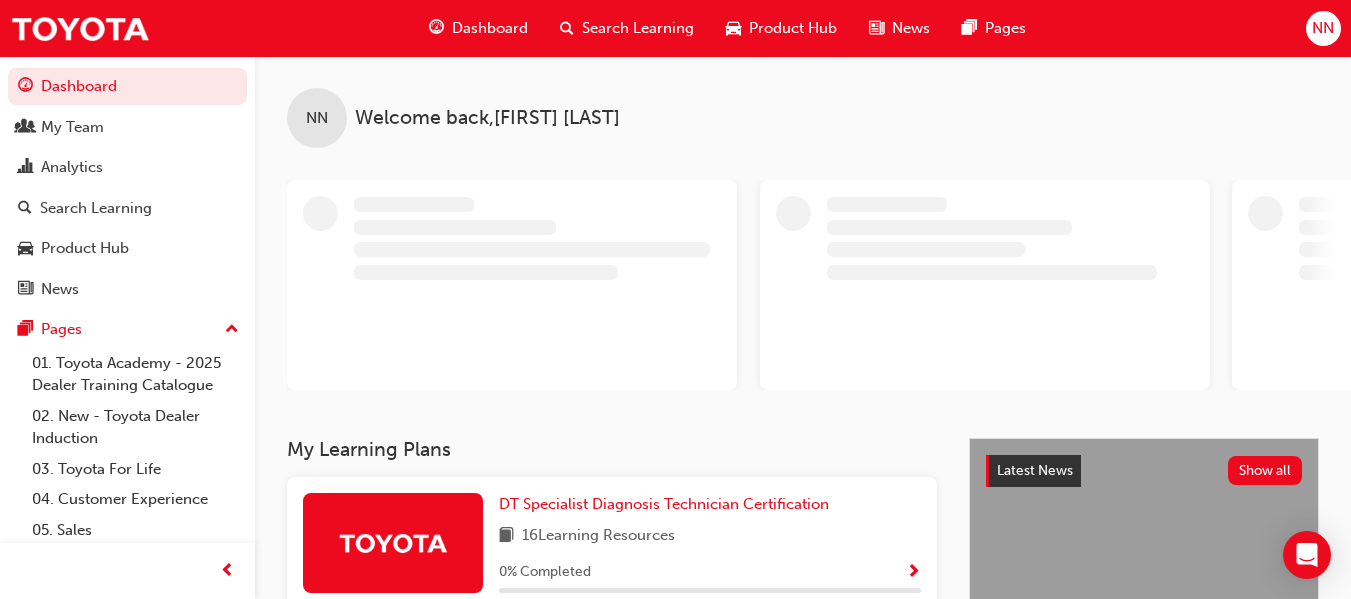 click on "NN" at bounding box center [1323, 28] 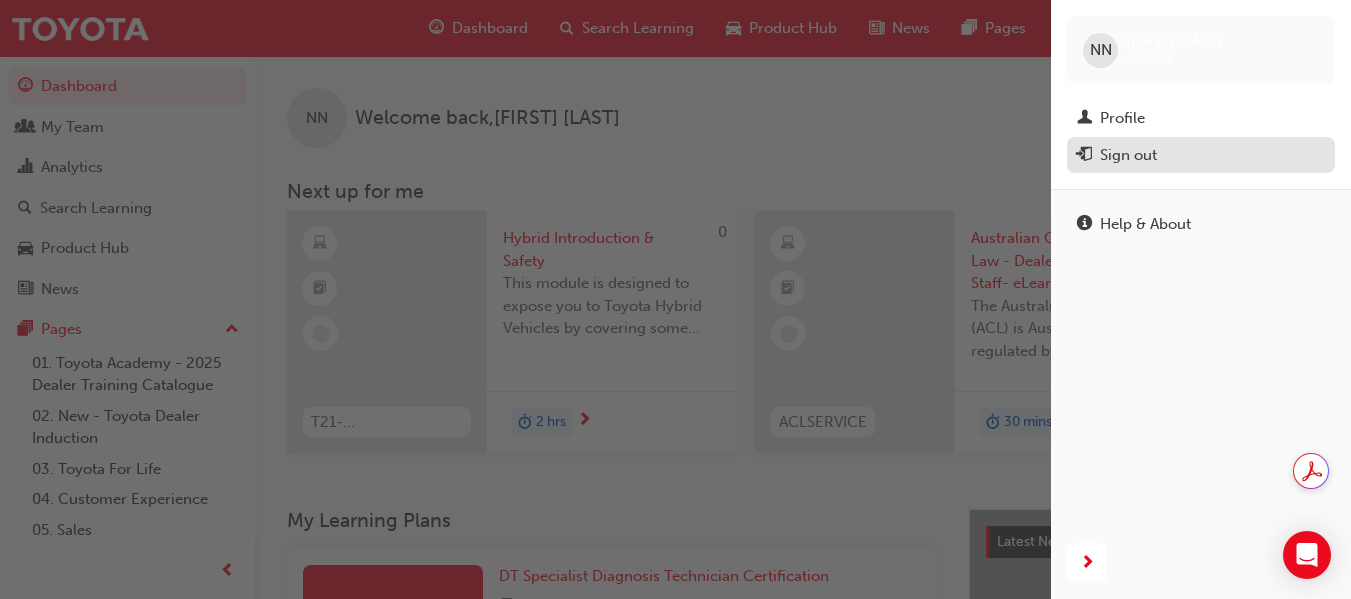 click on "Sign out" at bounding box center (1128, 155) 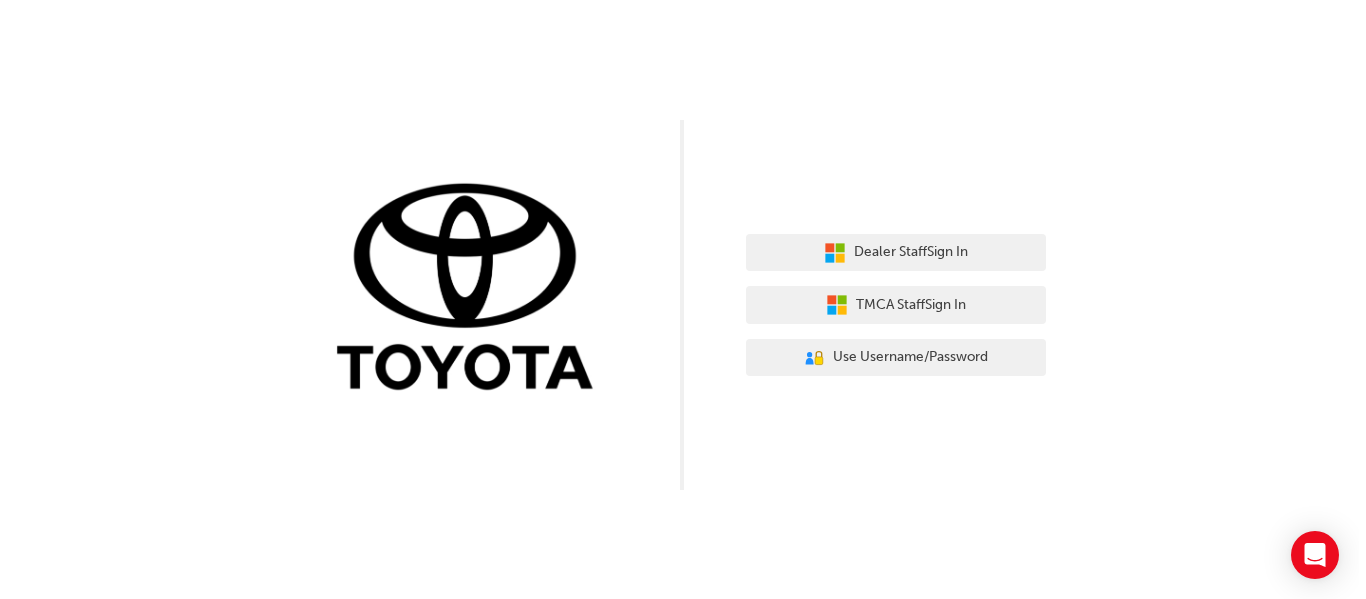 scroll, scrollTop: 0, scrollLeft: 0, axis: both 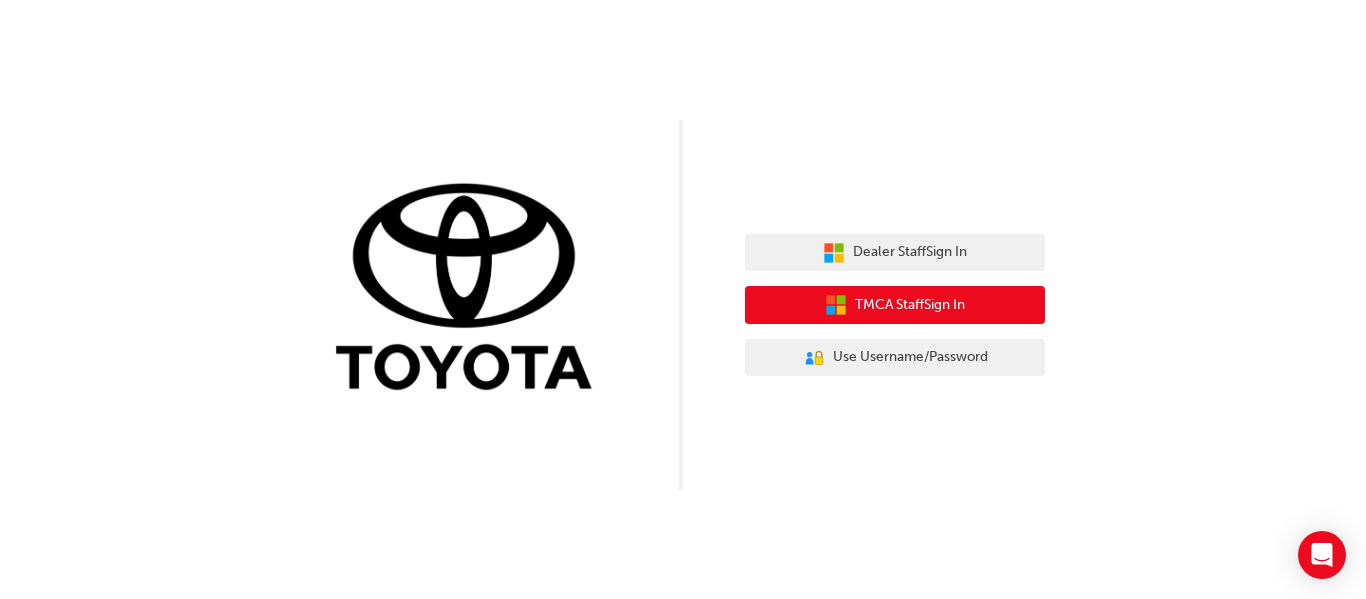 click on "TMCA Staff  Sign In" at bounding box center (895, 305) 